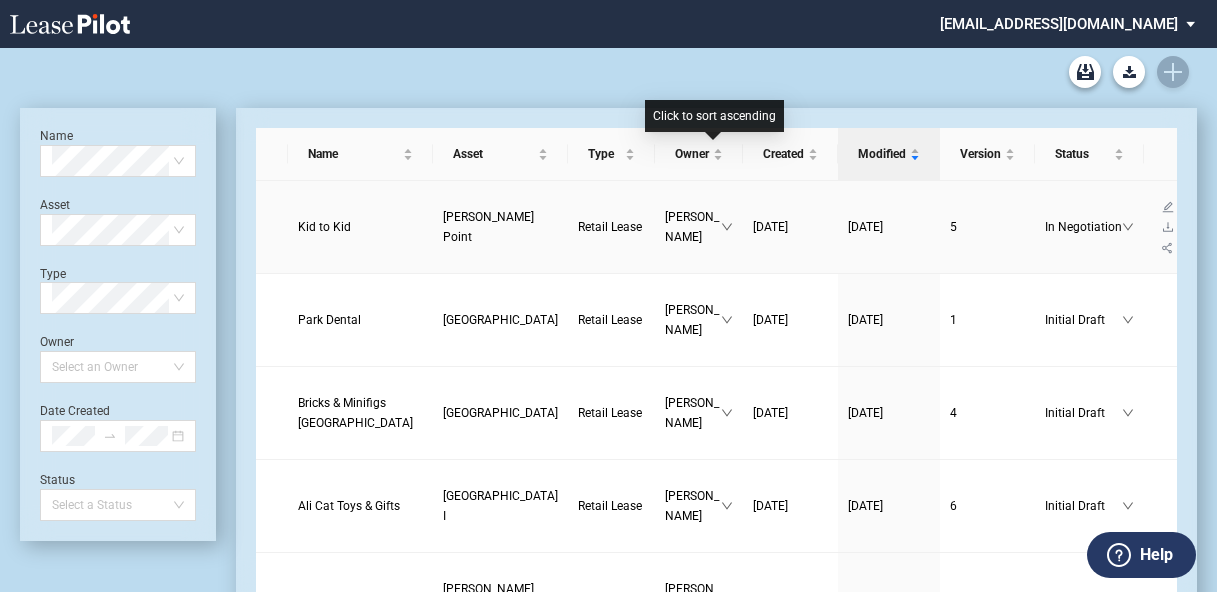 scroll, scrollTop: 0, scrollLeft: 0, axis: both 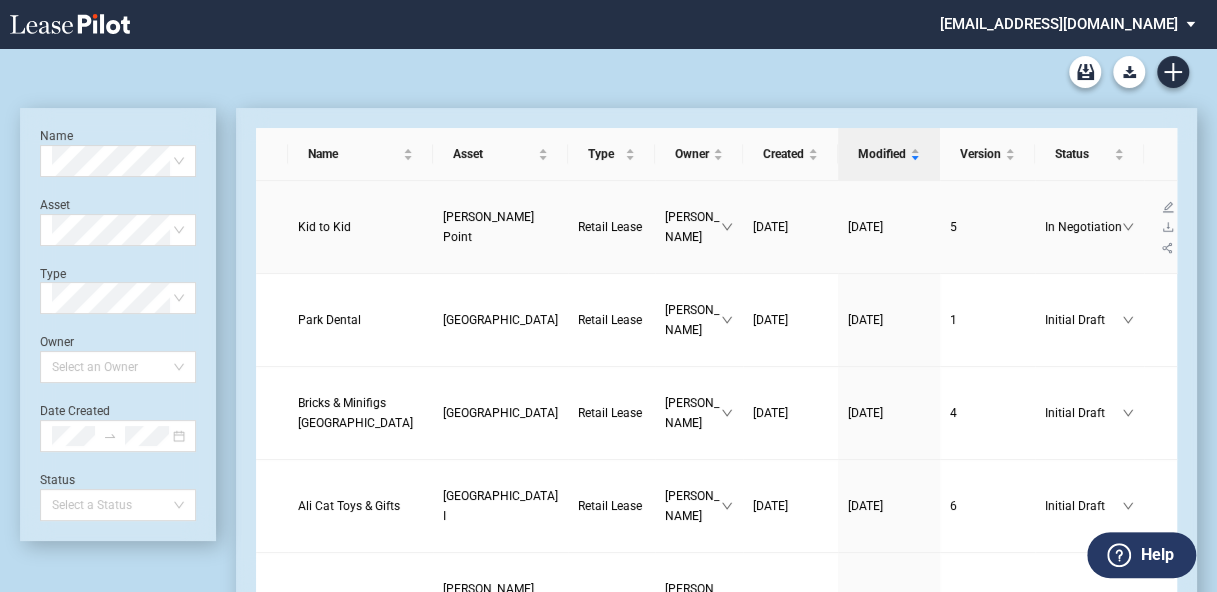 click on "Kid to Kid" at bounding box center (324, 227) 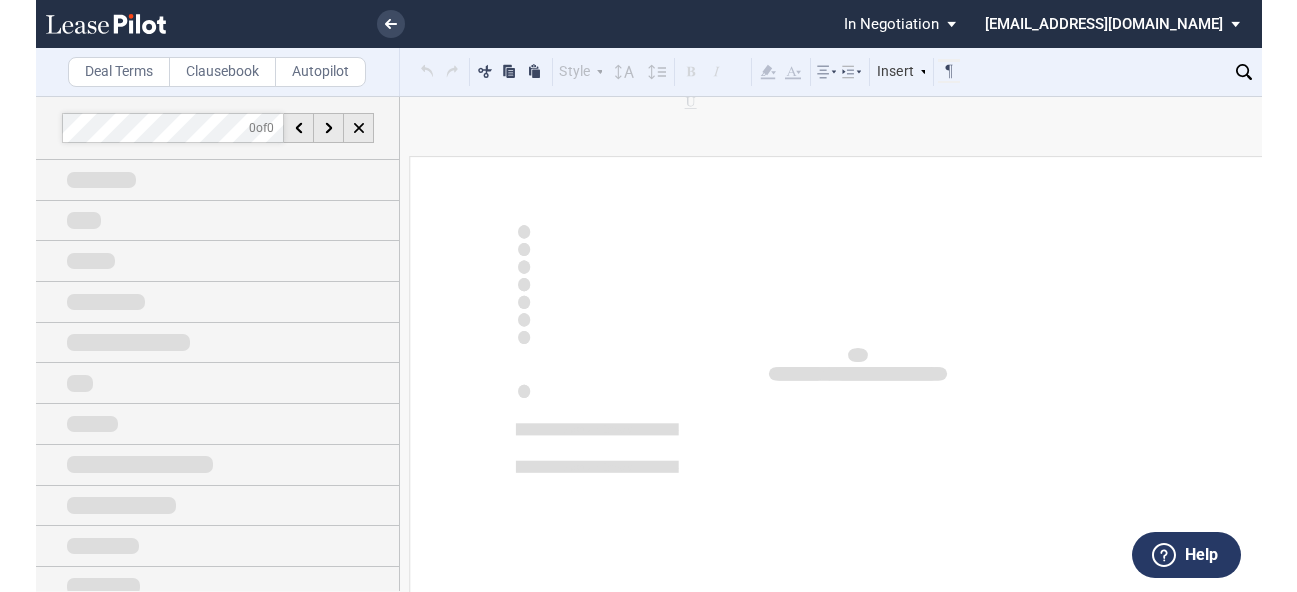 scroll, scrollTop: 0, scrollLeft: 0, axis: both 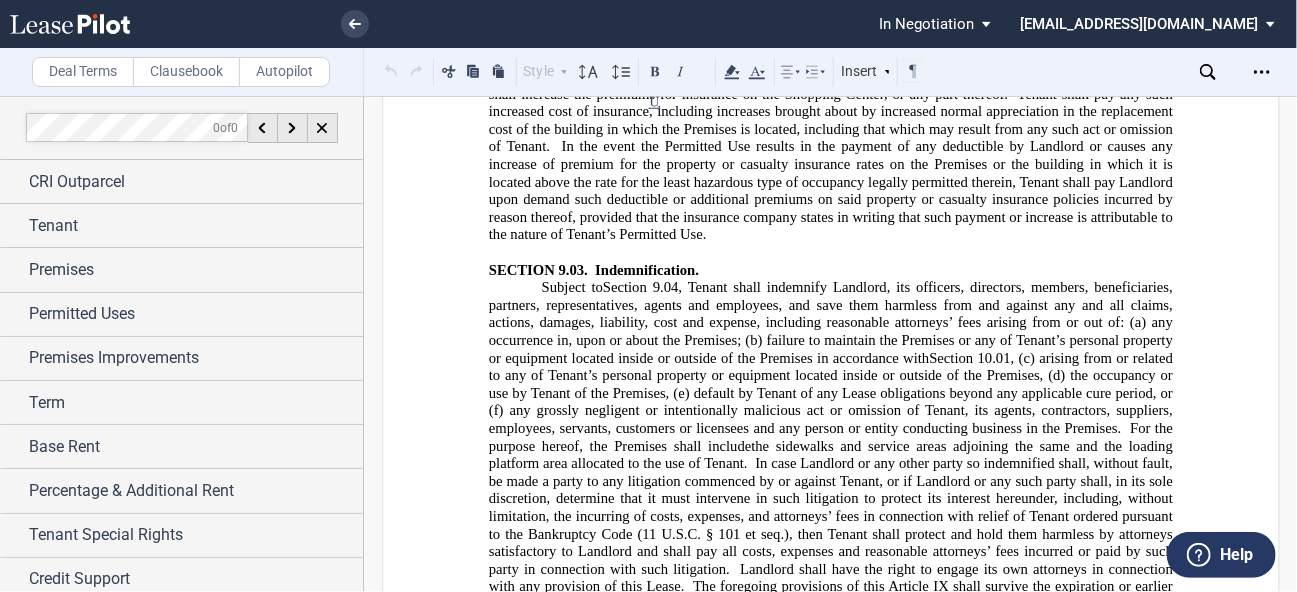 drag, startPoint x: 656, startPoint y: 319, endPoint x: 523, endPoint y: 182, distance: 190.93977 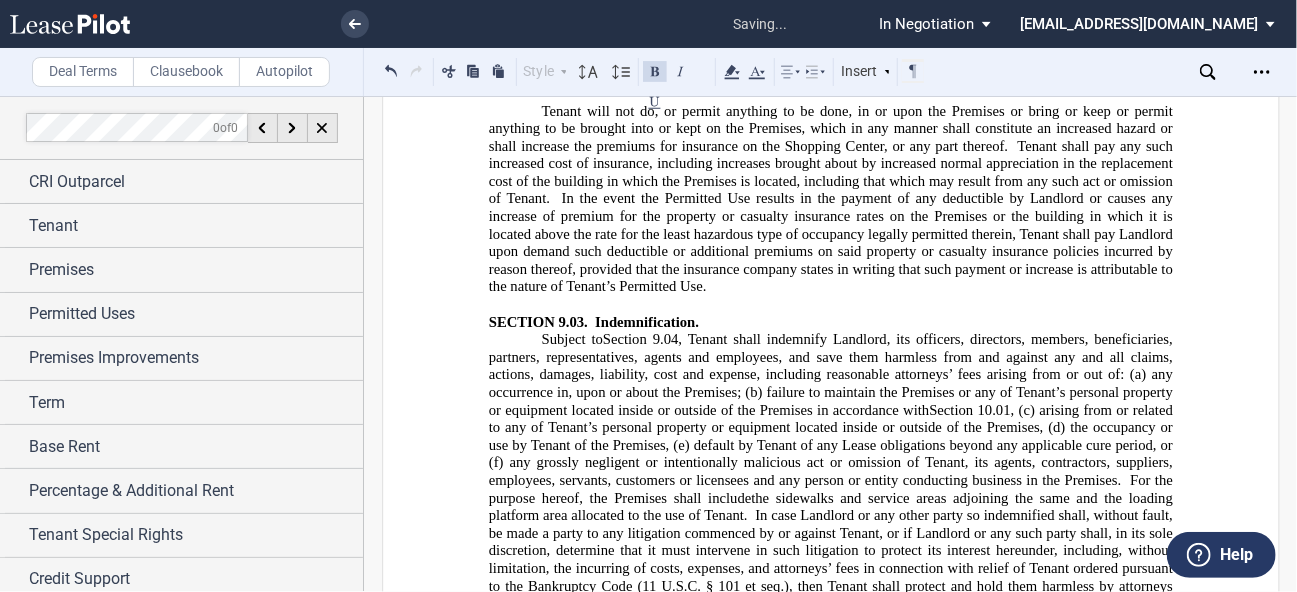scroll, scrollTop: 14400, scrollLeft: 0, axis: vertical 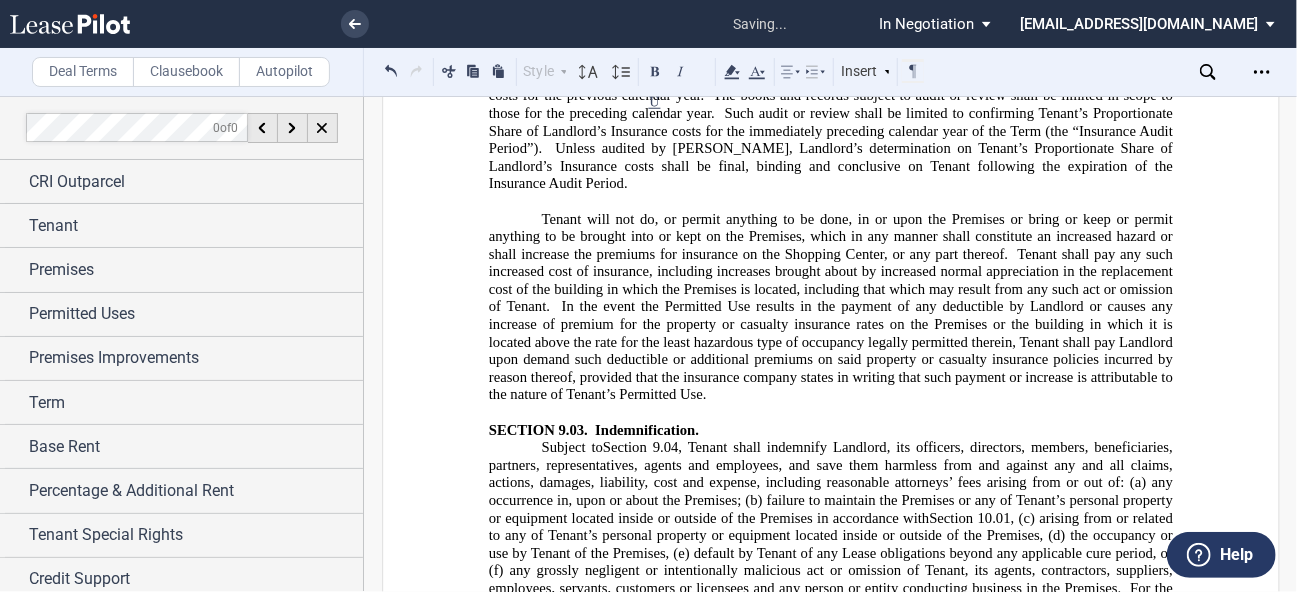 click on "﻿" at bounding box center [830, 924] 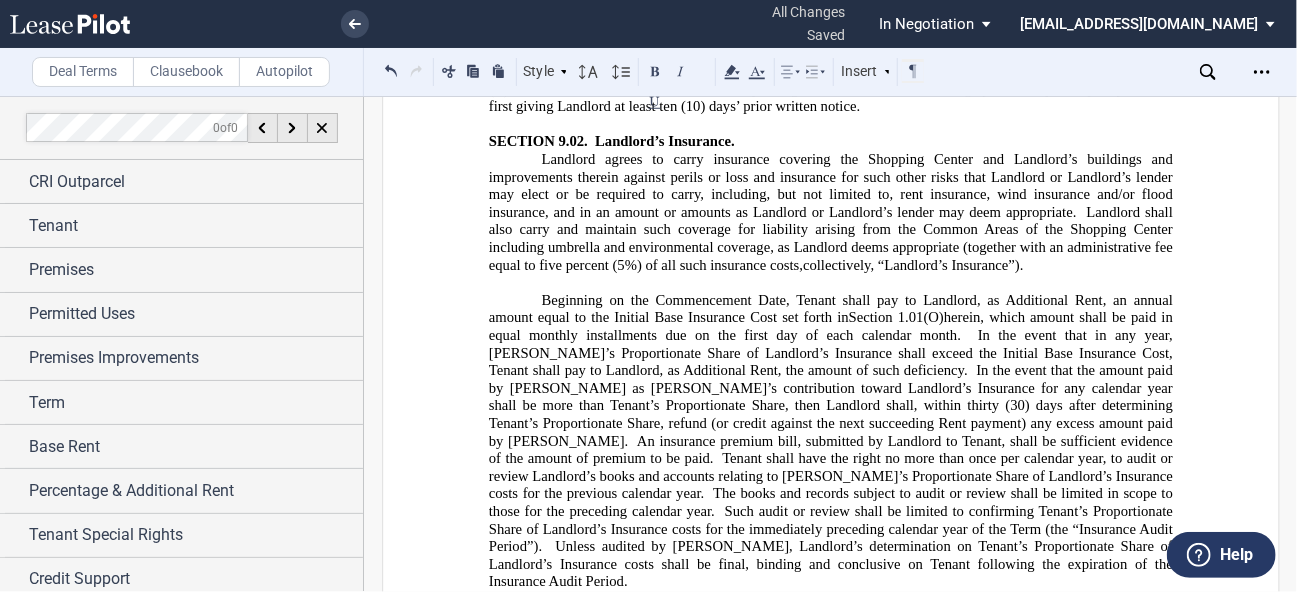 scroll, scrollTop: 14000, scrollLeft: 0, axis: vertical 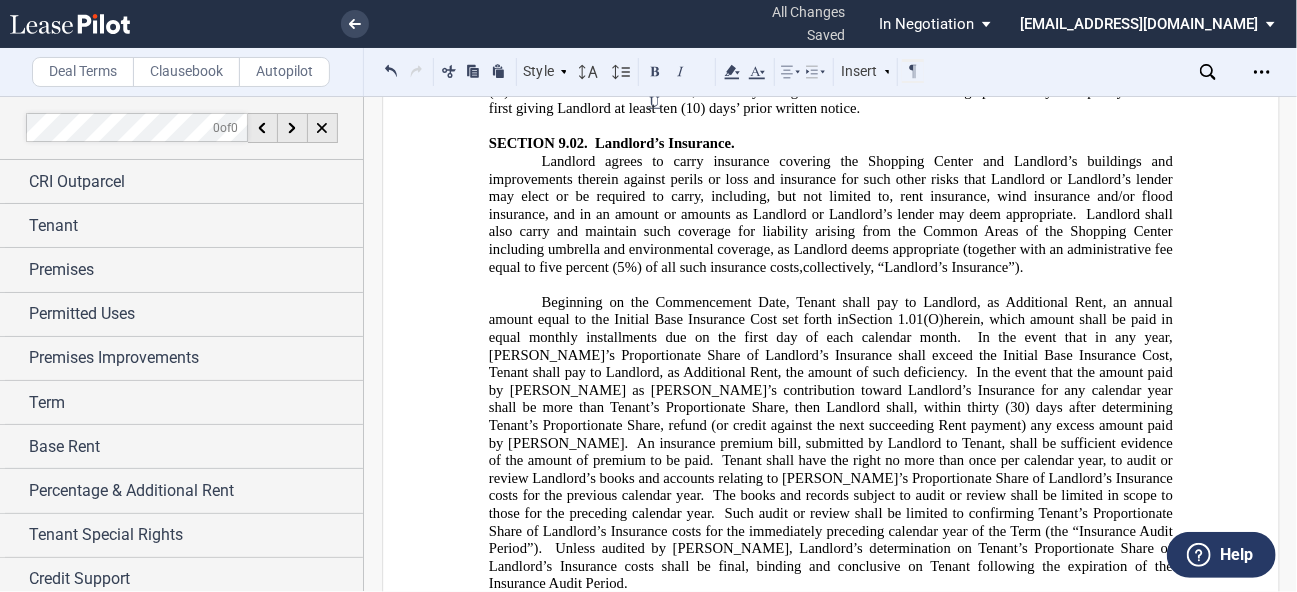 click on ", Tenant shall indemnify Landlord, its officers, directors, members, beneficiaries, partners, representatives, agents and employees, and save them harmless from and against any and all claims, actions, damages, liability, cost and expense, including reasonable attorneys’ fees arising from or out of: (a)" 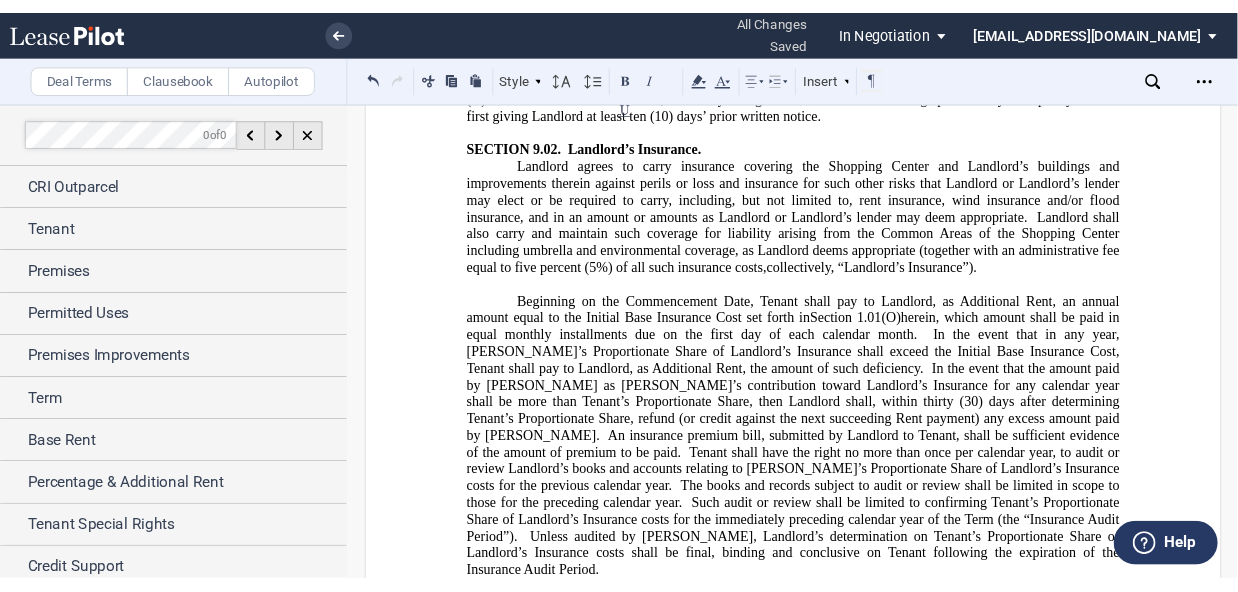 scroll, scrollTop: 14320, scrollLeft: 0, axis: vertical 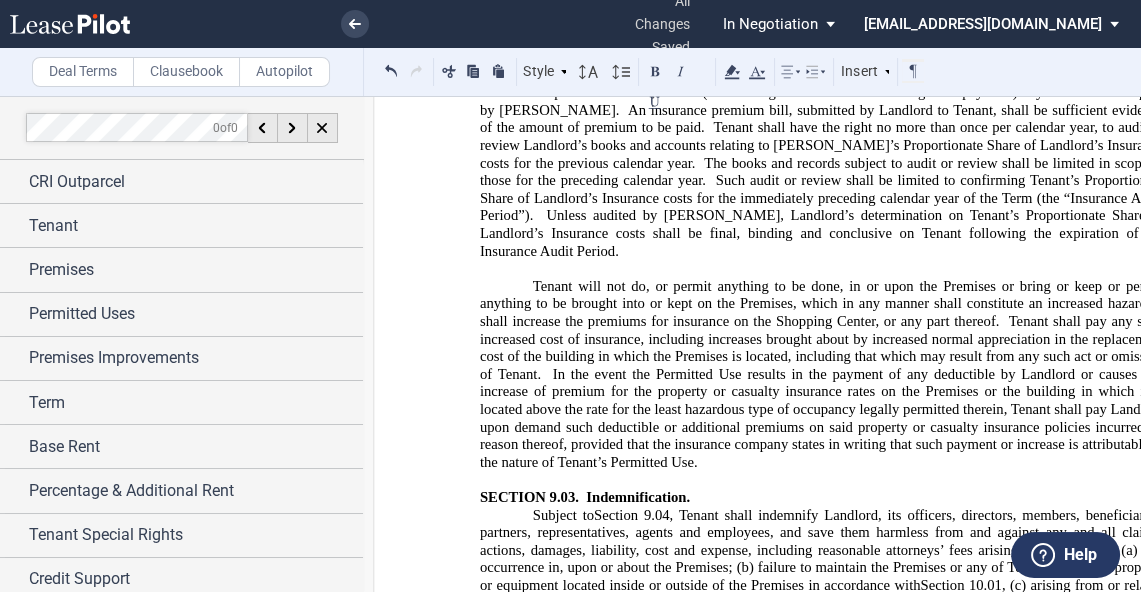 click on "default by Landlord of any Lease obligation beyond any applicable cure period; or (iii)" 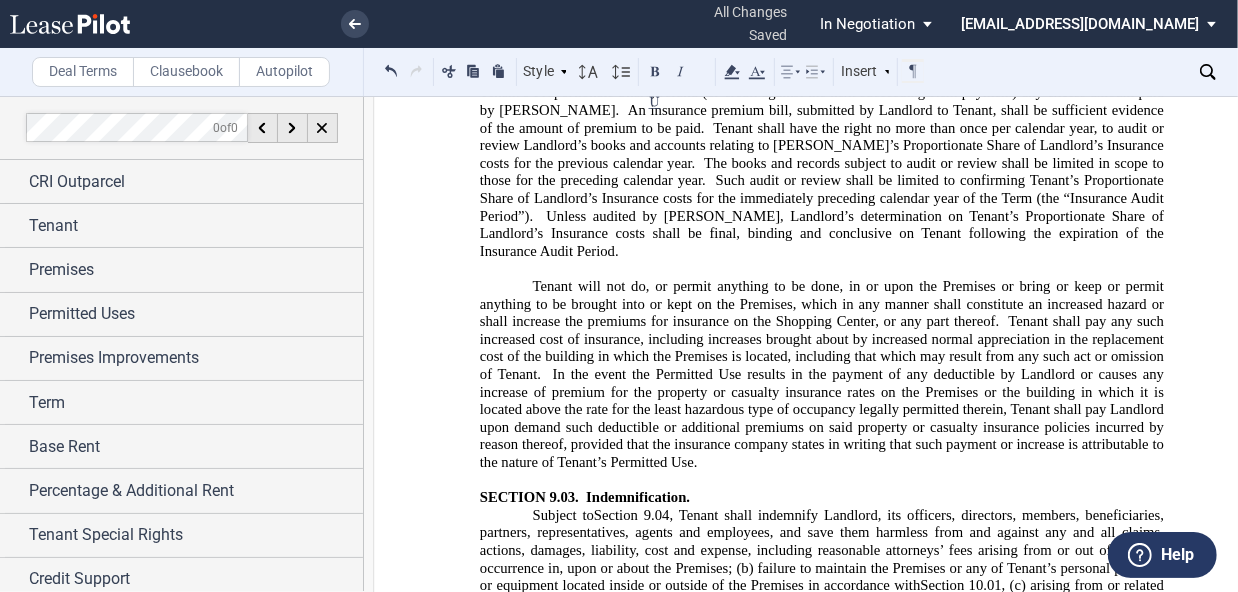 scroll, scrollTop: 14720, scrollLeft: 0, axis: vertical 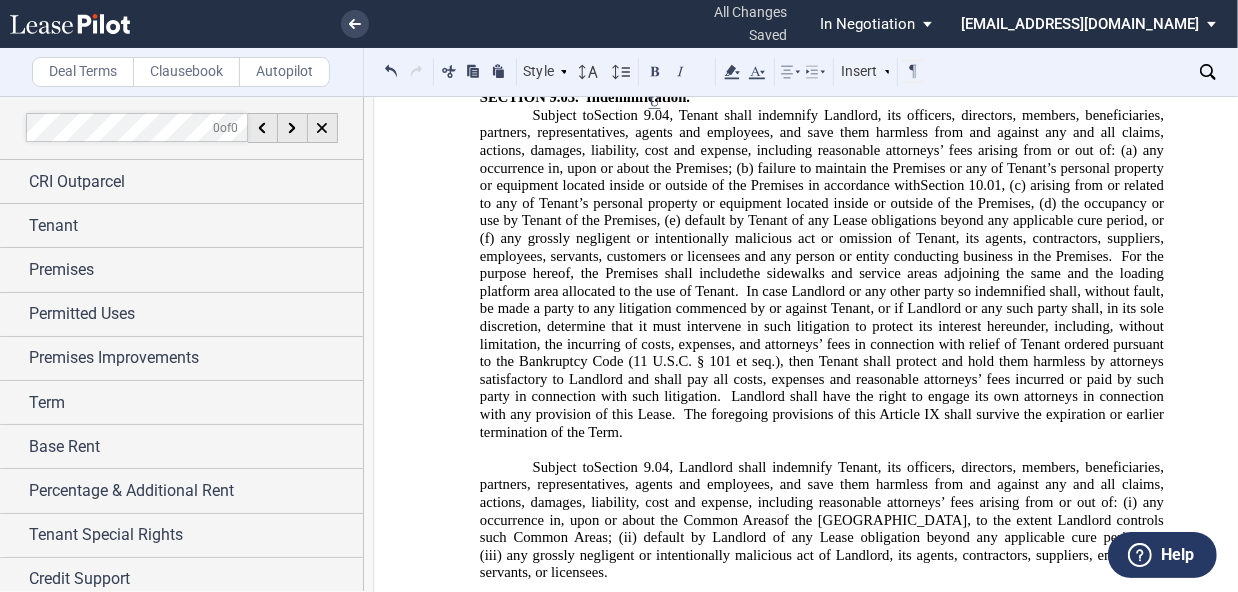drag, startPoint x: 879, startPoint y: 465, endPoint x: 900, endPoint y: 452, distance: 24.698177 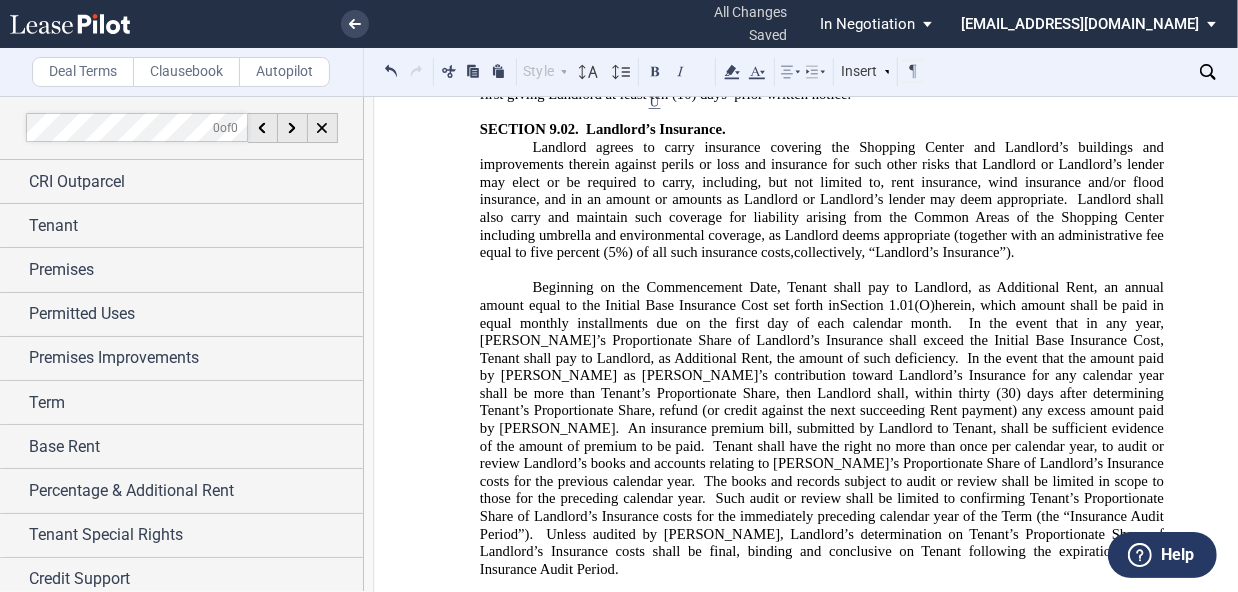 scroll, scrollTop: 14000, scrollLeft: 0, axis: vertical 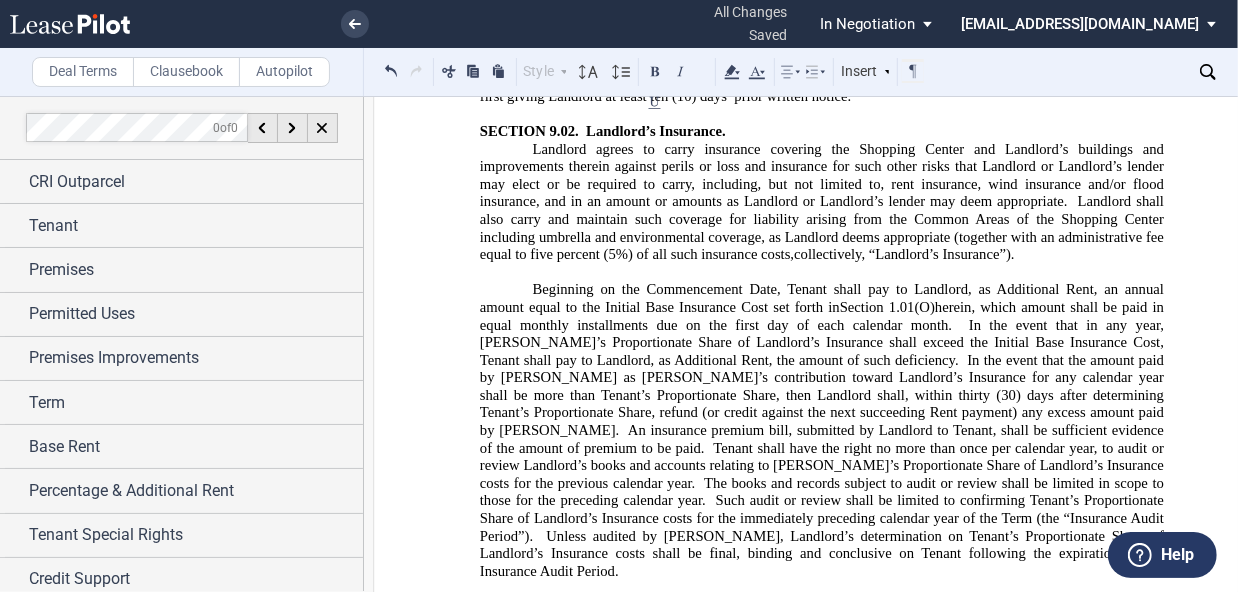click on "In case Landlord or any other party so indemnified shall, without fault, be made a party to any litigation commenced by or against Tenant, or if Landlord or any such party shall, in its sole discretion, determine that it must intervene in such litigation to protect its interest hereunder, including, without limitation, the incurring of costs, expenses, and attorneys’ fees in connection with relief of Tenant ordered pursuant to the Bankruptcy Code (11" 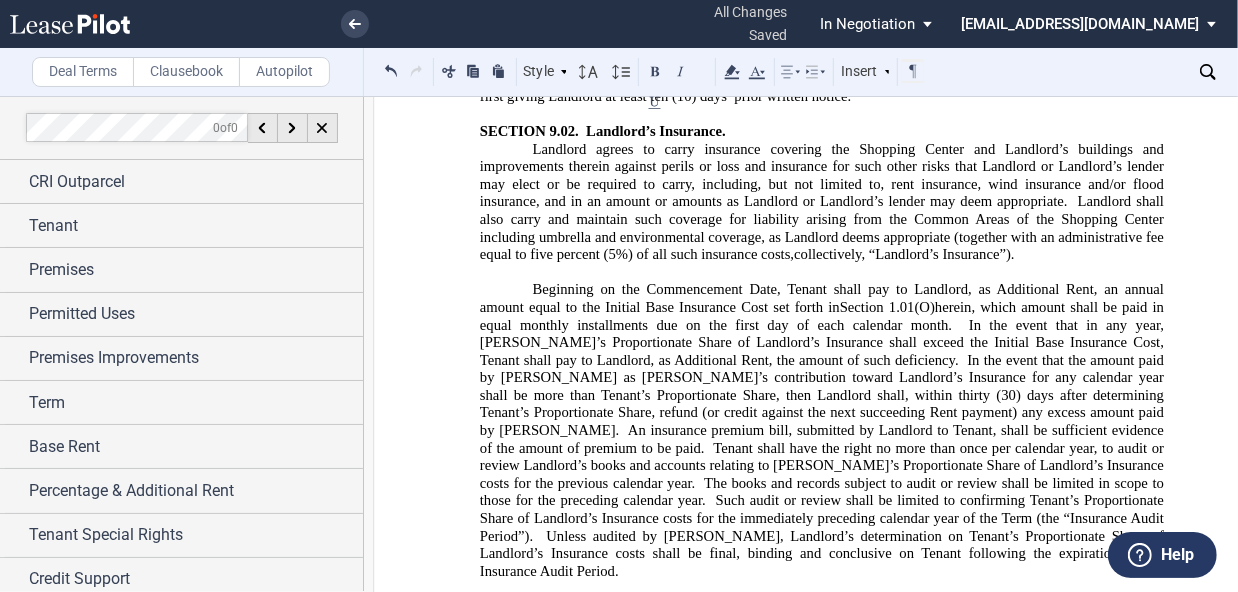 scroll, scrollTop: 14080, scrollLeft: 0, axis: vertical 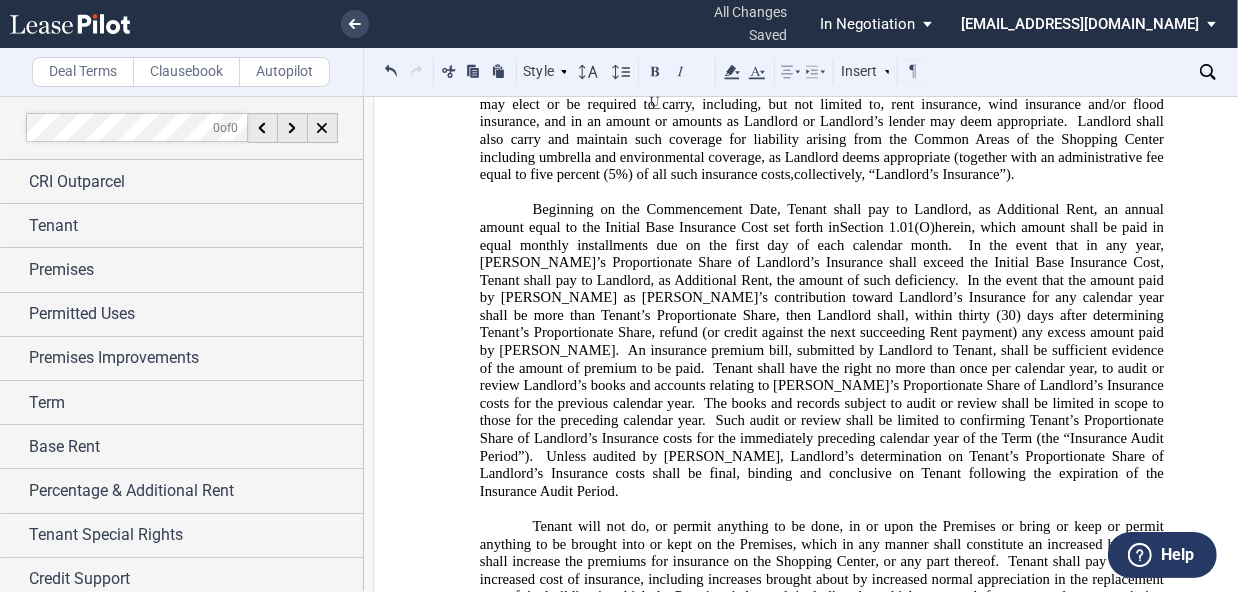 drag, startPoint x: 741, startPoint y: 352, endPoint x: 667, endPoint y: 466, distance: 135.91174 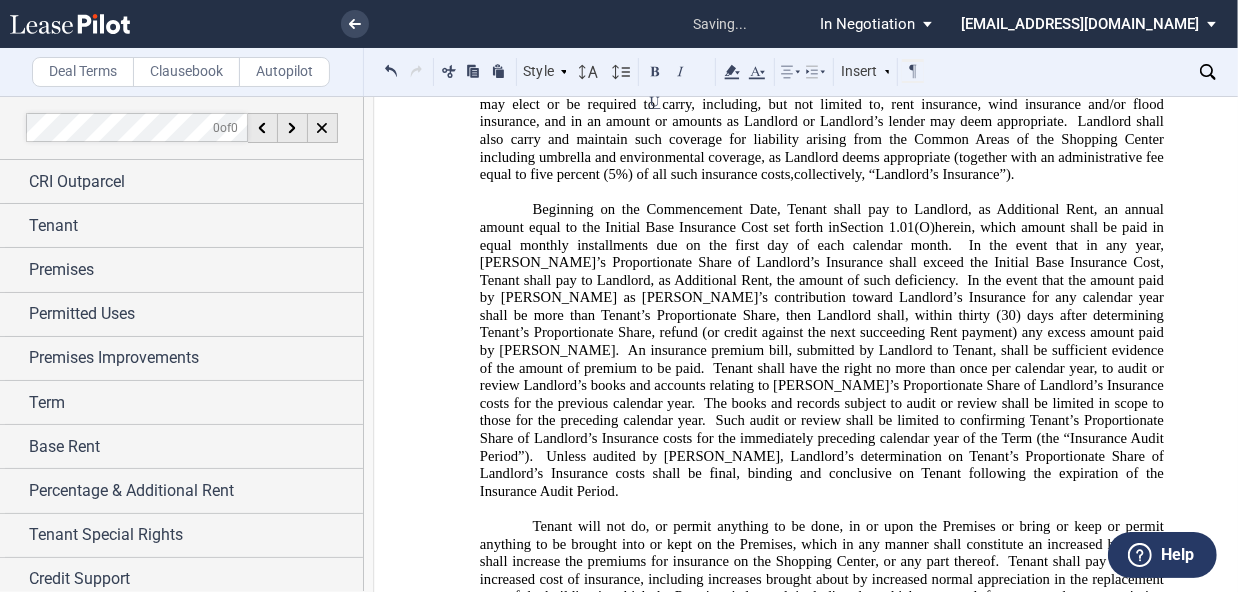 type 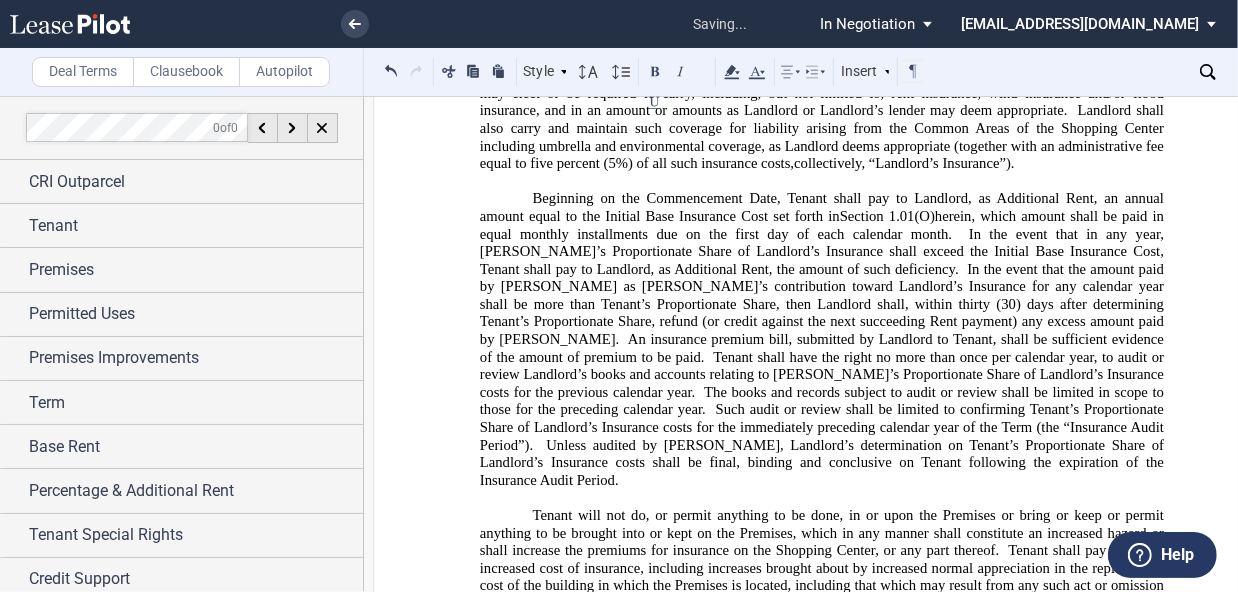 scroll, scrollTop: 14080, scrollLeft: 0, axis: vertical 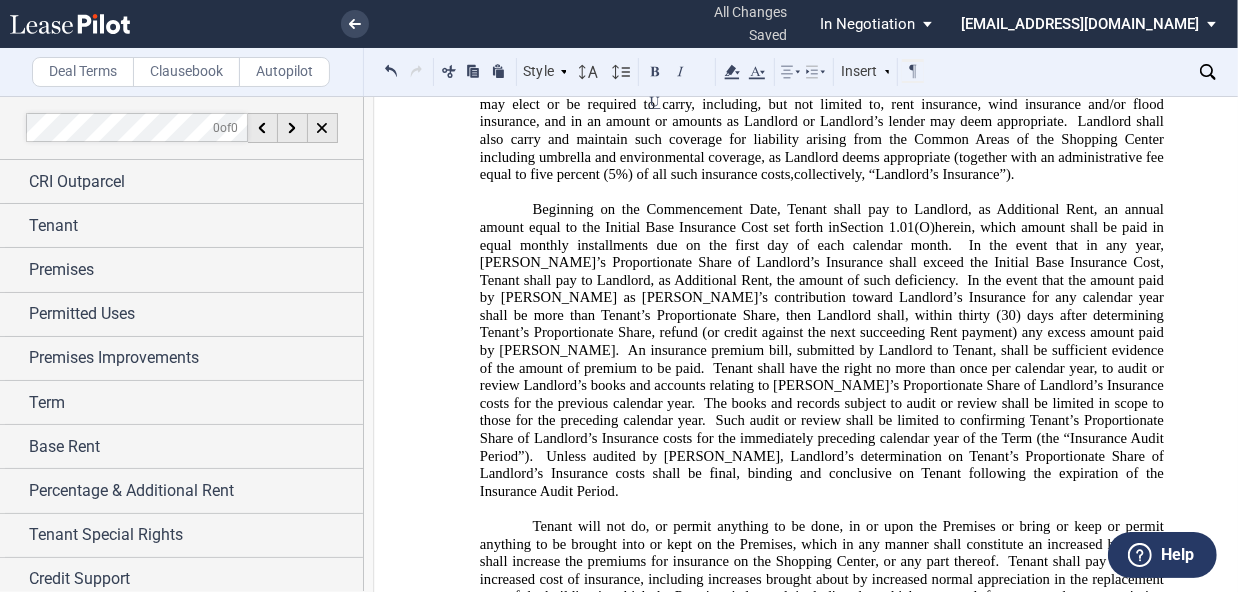 drag, startPoint x: 746, startPoint y: 356, endPoint x: 746, endPoint y: 370, distance: 14 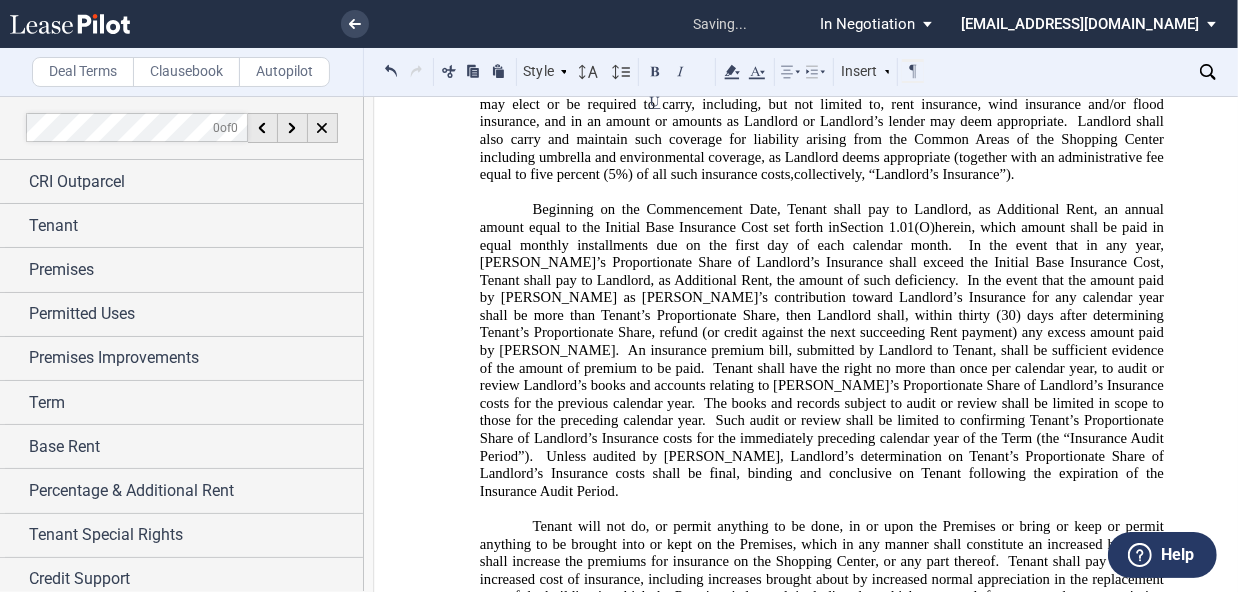 click on "﻿" at bounding box center [822, 1090] 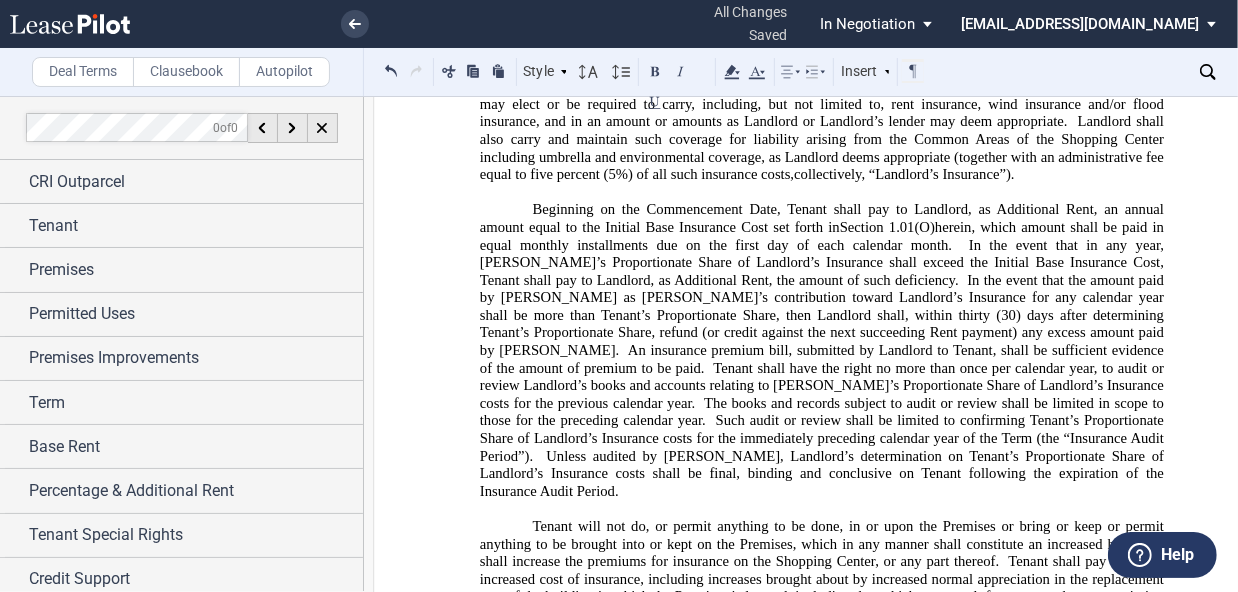 drag, startPoint x: 563, startPoint y: 499, endPoint x: 539, endPoint y: 496, distance: 24.186773 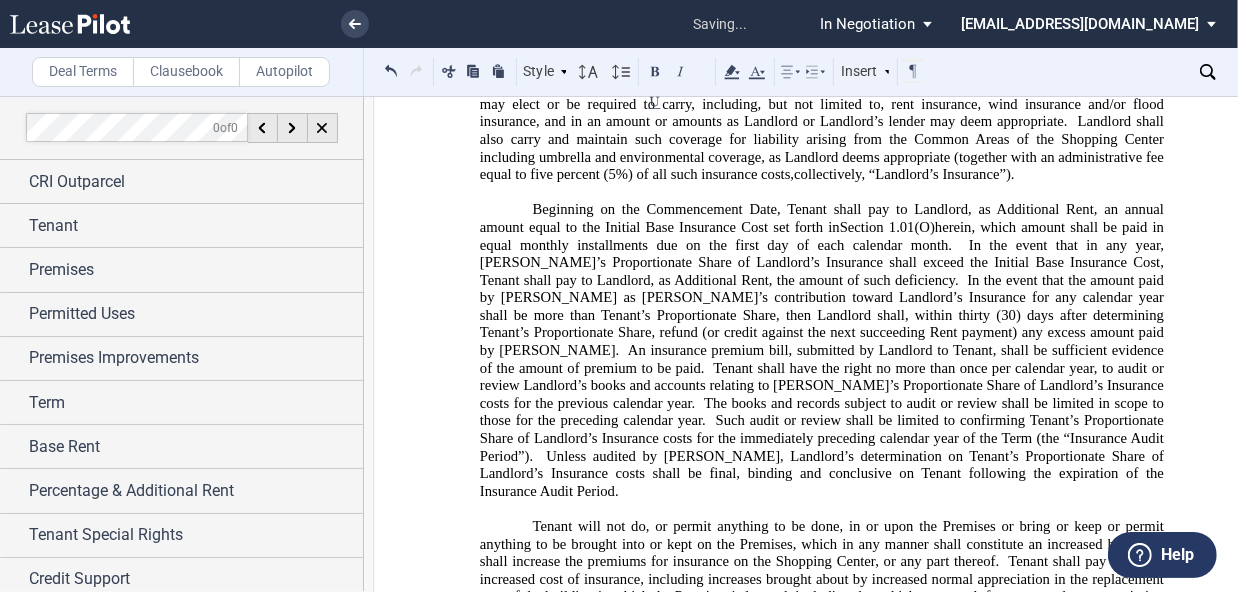 click on "﻿ The foregoing provisions of this Article   IX shall survive the expiration or earlier termination of the Term." at bounding box center (822, 1090) 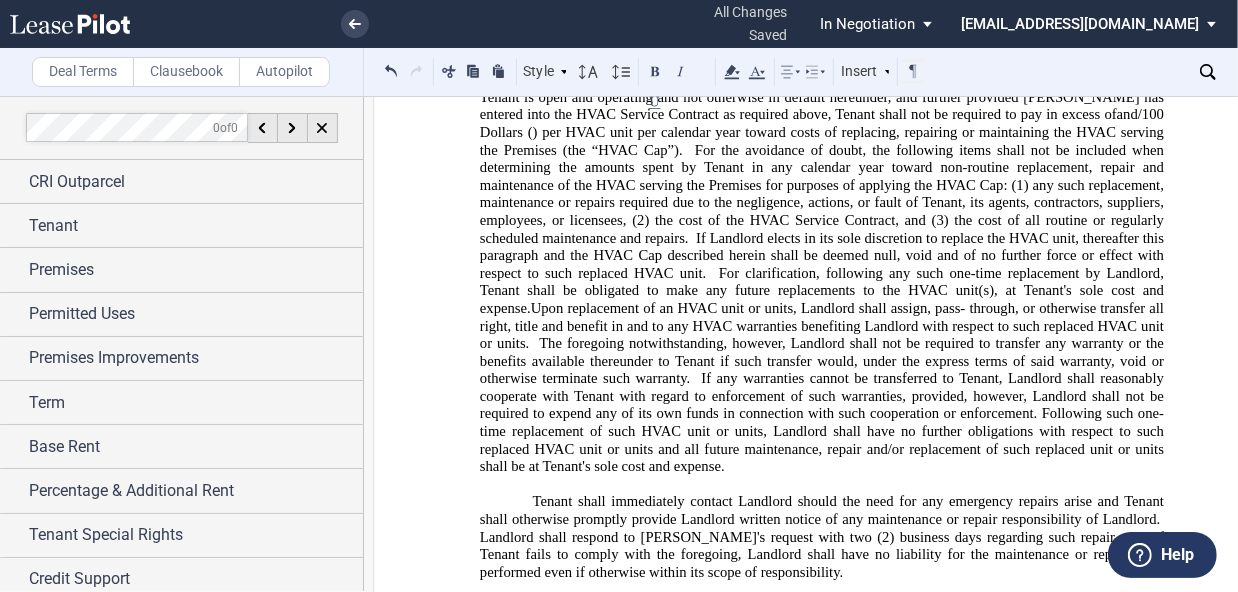 scroll, scrollTop: 16080, scrollLeft: 0, axis: vertical 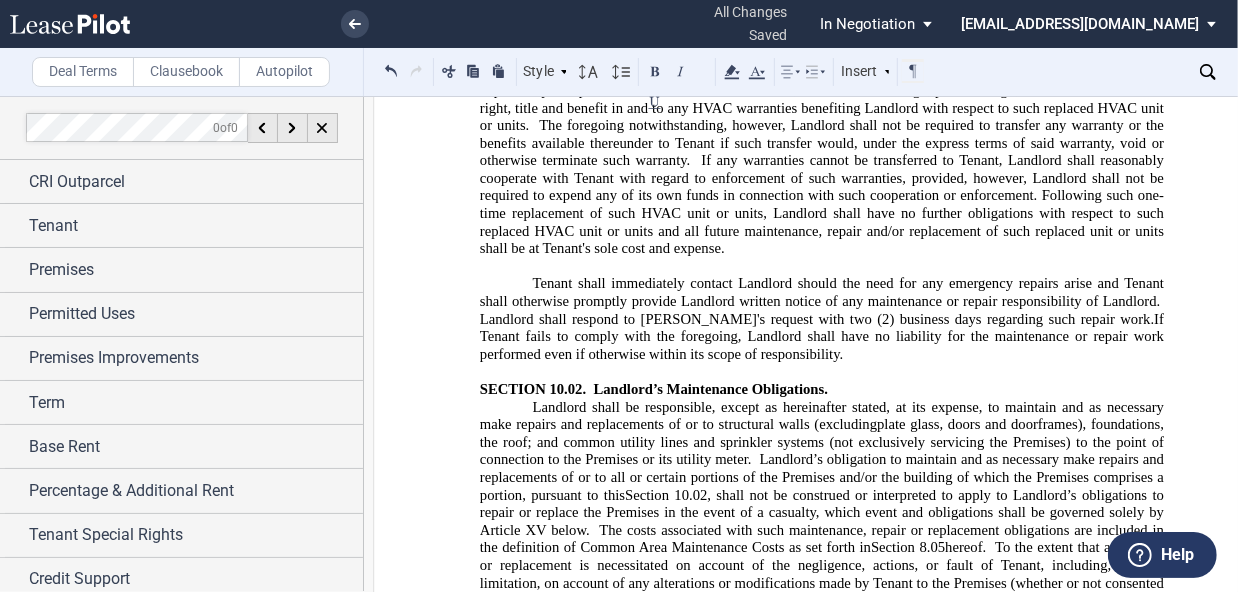click on "﻿
﻿
﻿
﻿
﻿
﻿
﻿
﻿
L E A S E     A G R E E M E N T
﻿
Date: _________________________________,  2025
﻿
﻿
By and Between
﻿
﻿
[PERSON_NAME] M. OWNER, LLC, a [US_STATE] limited liability company and [PERSON_NAME] Z. OWNER, LLC, a [US_STATE] limited liability company, as tenants in common [PERSON_NAME] M. OWNER, LLC; [PERSON_NAME] Z. OWNER, LLC , a   [US_STATE]; [US_STATE]   limited liability company; limited liability company
CRI OUTPARCELS LLC,
an [US_STATE] limited liability company
[STREET_ADDRESS]
Suite 500
[GEOGRAPHIC_DATA], [US_STATE] 43215
﻿
﻿" at bounding box center (822, 11788) 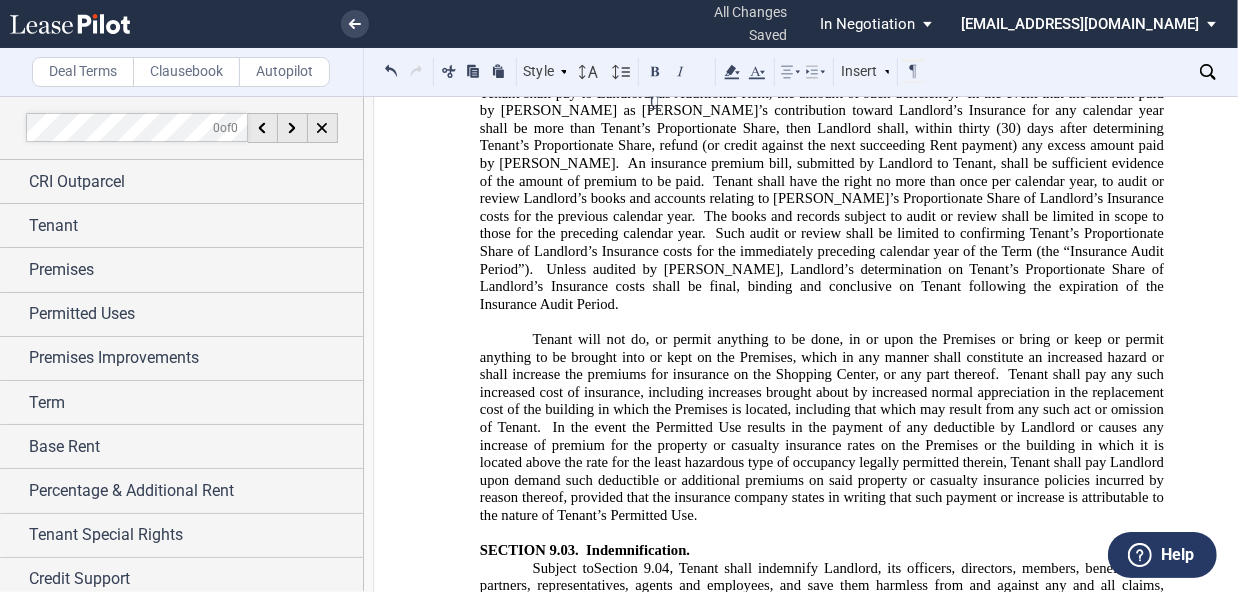 scroll, scrollTop: 14080, scrollLeft: 0, axis: vertical 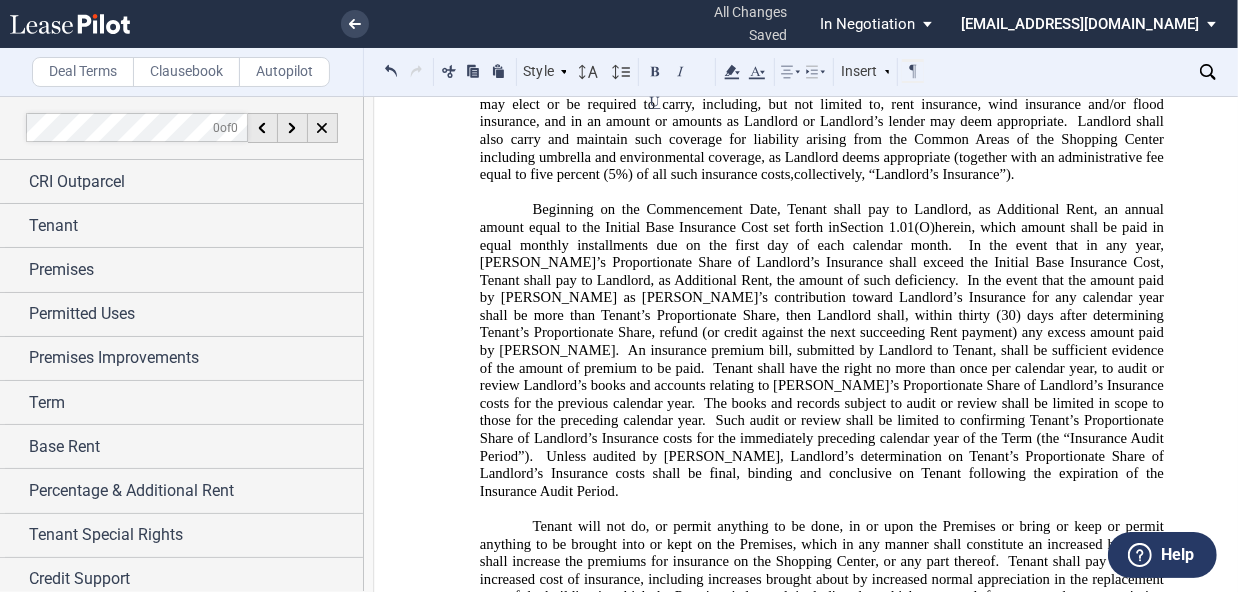 click on "﻿
﻿
﻿
﻿
﻿
﻿
﻿
﻿
L E A S E     A G R E E M E N T
﻿
Date: _________________________________,  2025
﻿
﻿
By and Between
﻿
﻿
[PERSON_NAME] M. OWNER, LLC, a [US_STATE] limited liability company and [PERSON_NAME] Z. OWNER, LLC, a [US_STATE] limited liability company, as tenants in common [PERSON_NAME] M. OWNER, LLC; [PERSON_NAME] Z. OWNER, LLC , a   [US_STATE]; [US_STATE]   limited liability company; limited liability company
CRI OUTPARCELS LLC,
an [US_STATE] limited liability company
[STREET_ADDRESS]
Suite 500
[GEOGRAPHIC_DATA], [US_STATE] 43215
﻿
﻿" at bounding box center (822, 13796) 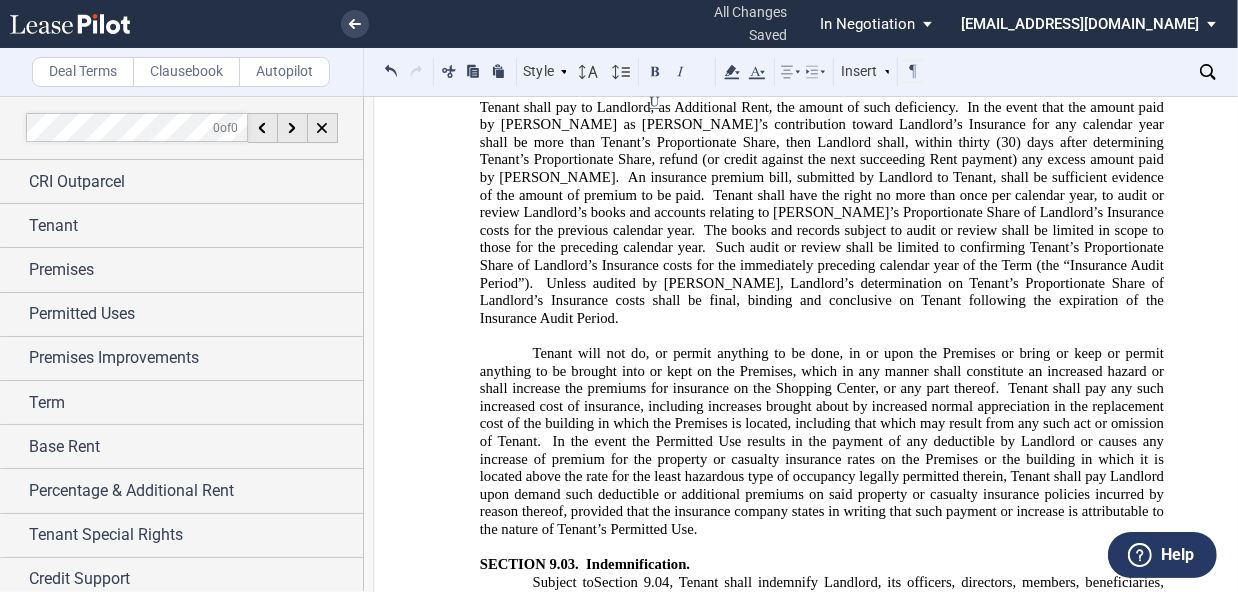 scroll, scrollTop: 14320, scrollLeft: 0, axis: vertical 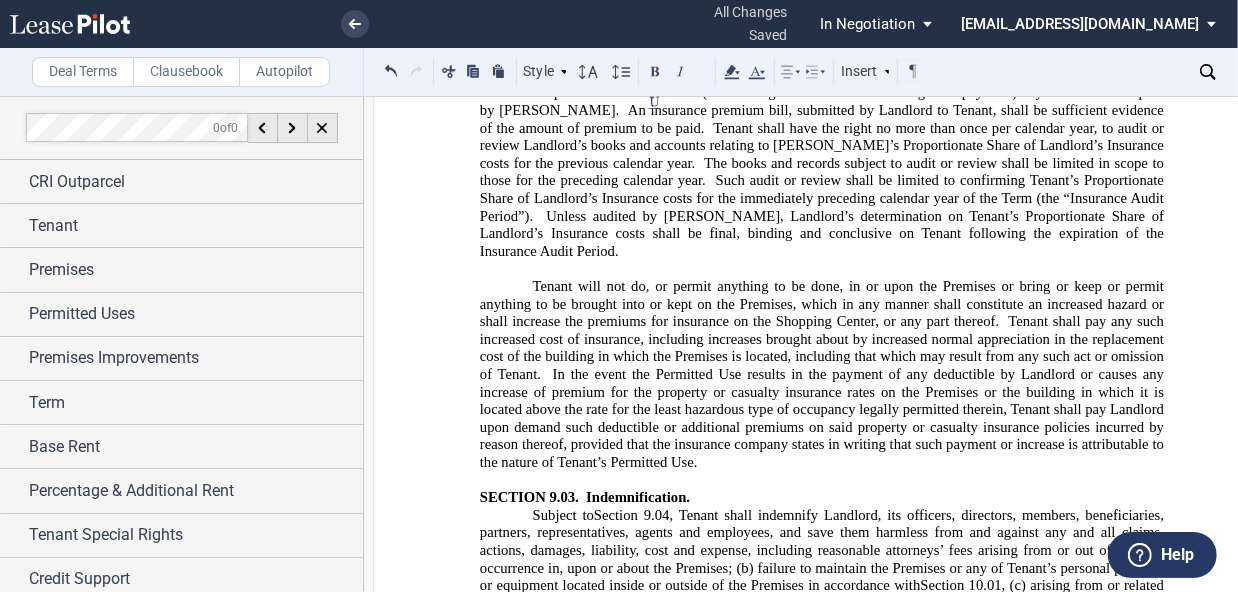 drag, startPoint x: 994, startPoint y: 291, endPoint x: 489, endPoint y: 279, distance: 505.14255 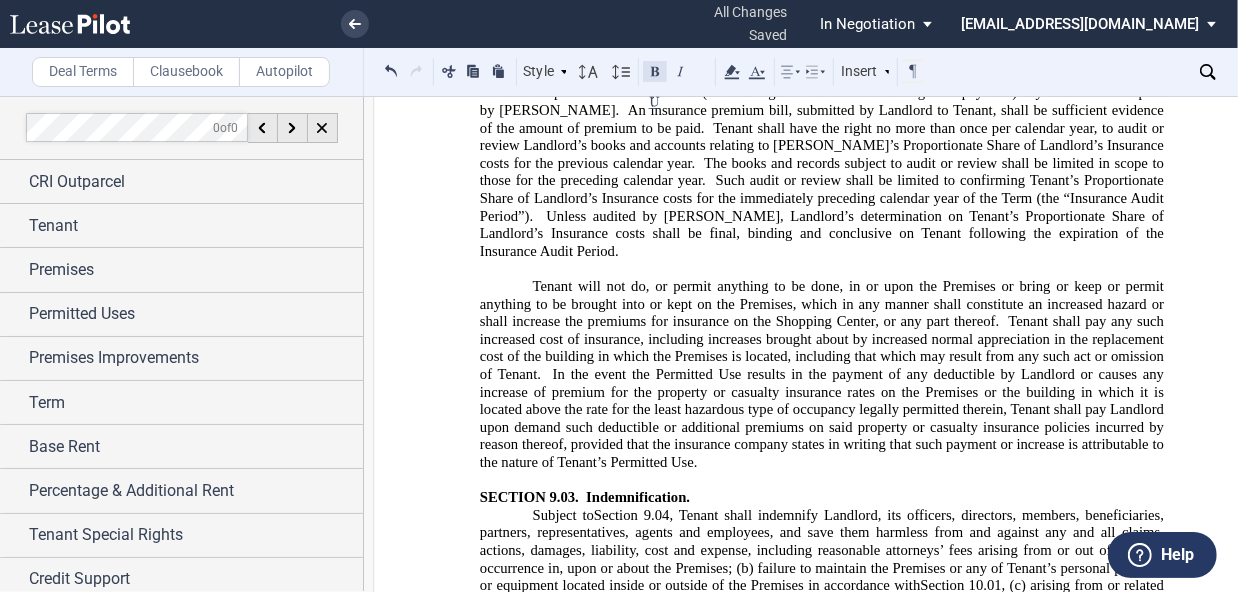 drag, startPoint x: 655, startPoint y: 75, endPoint x: 704, endPoint y: 74, distance: 49.010204 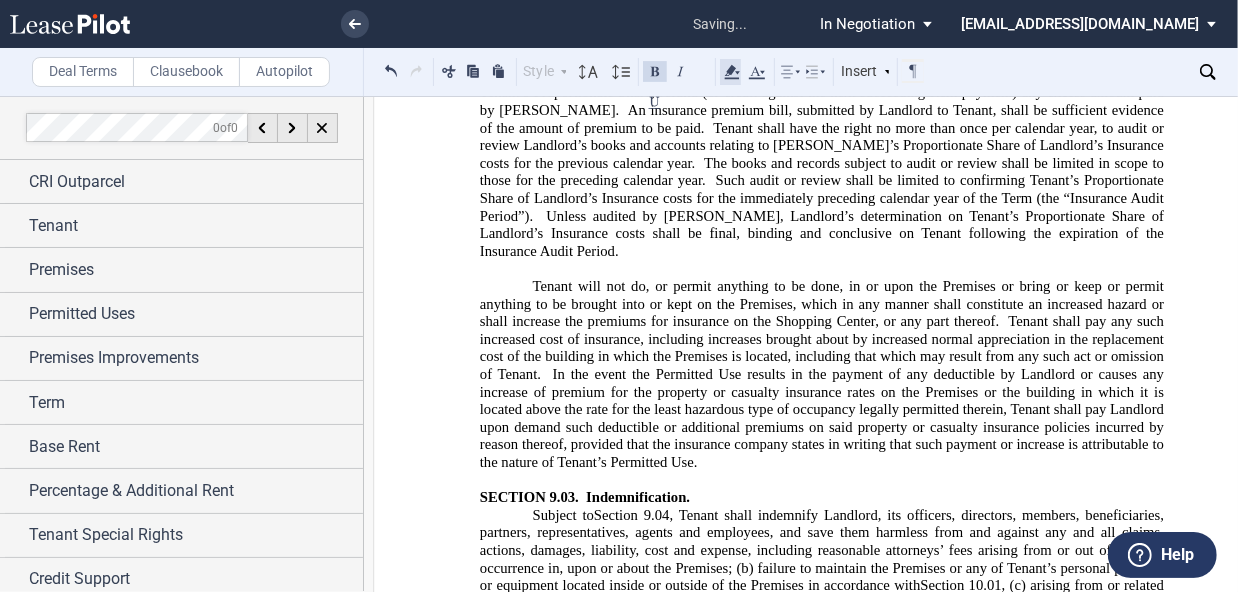click 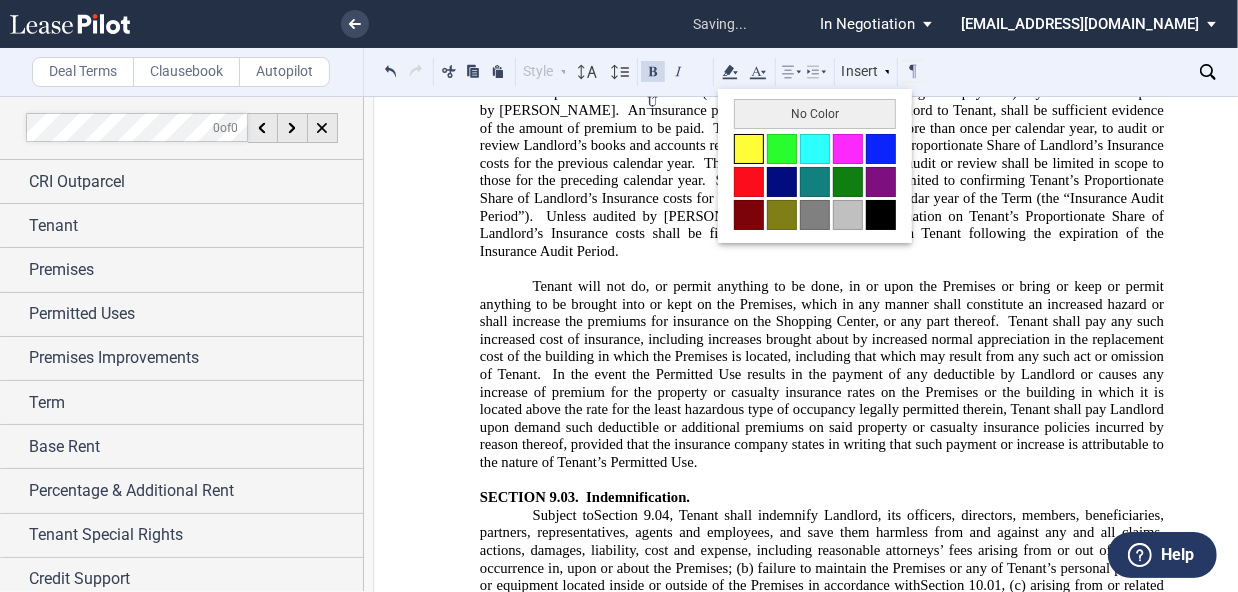 click at bounding box center (749, 149) 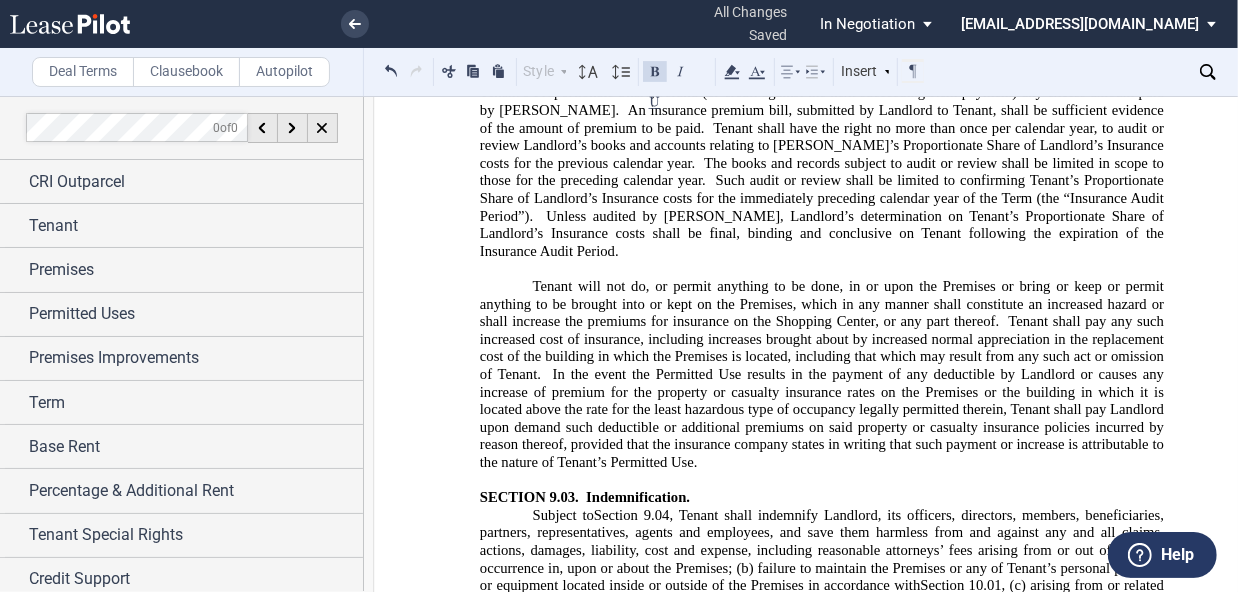 click on "﻿ The foregoing provisions of this Article   IX shall survive the expiration or earlier termination of the Term. [ Note: See the last sentence of Section 10.03 to address damages caused by neighbor]." at bounding box center (822, 876) 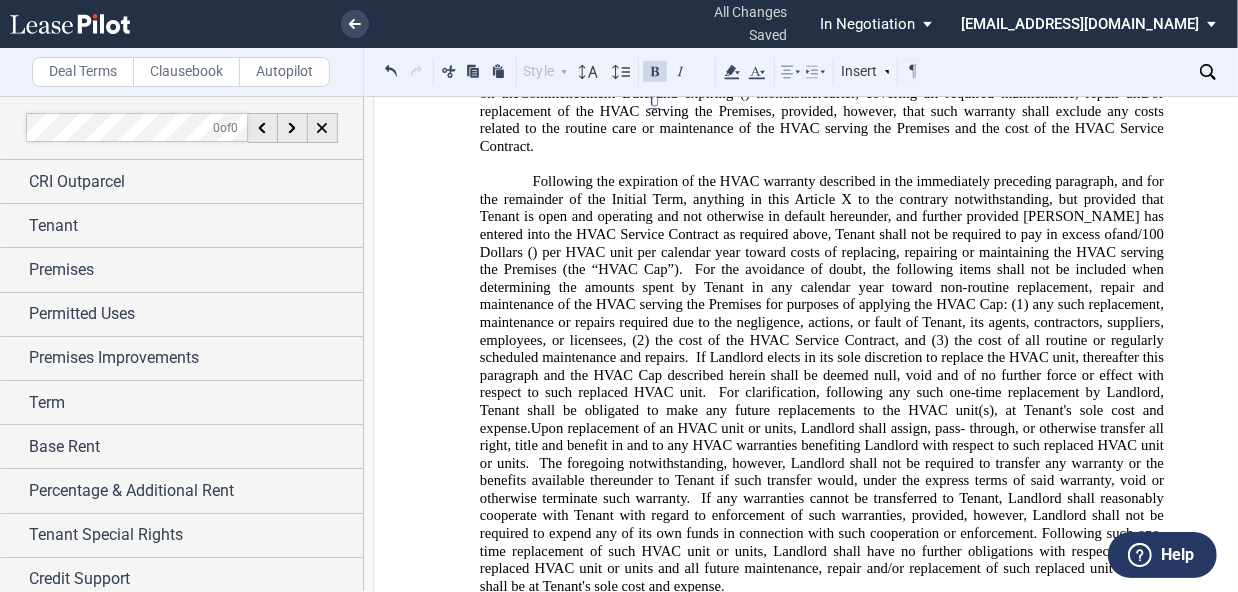 scroll, scrollTop: 15920, scrollLeft: 0, axis: vertical 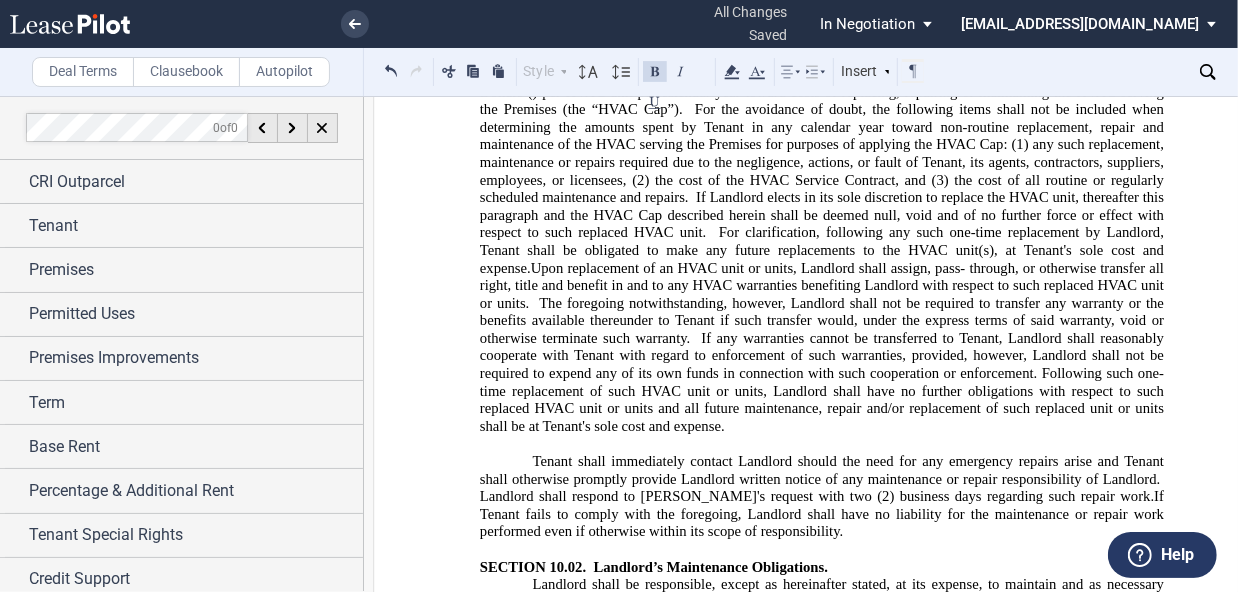 drag, startPoint x: 891, startPoint y: 295, endPoint x: 1015, endPoint y: 271, distance: 126.30122 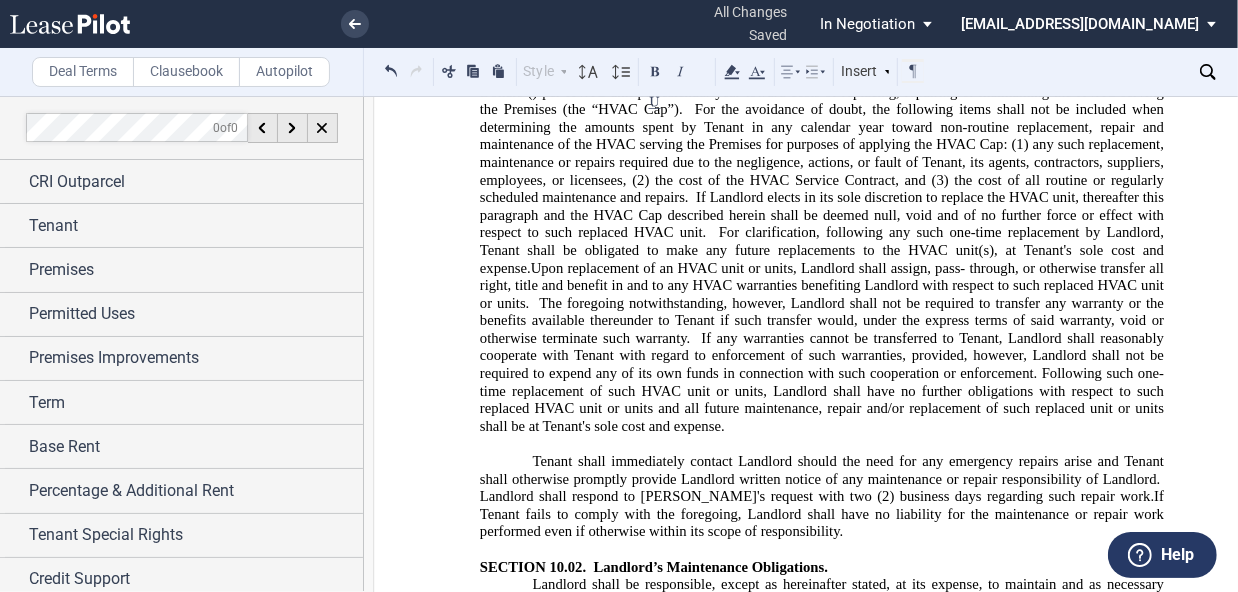 type 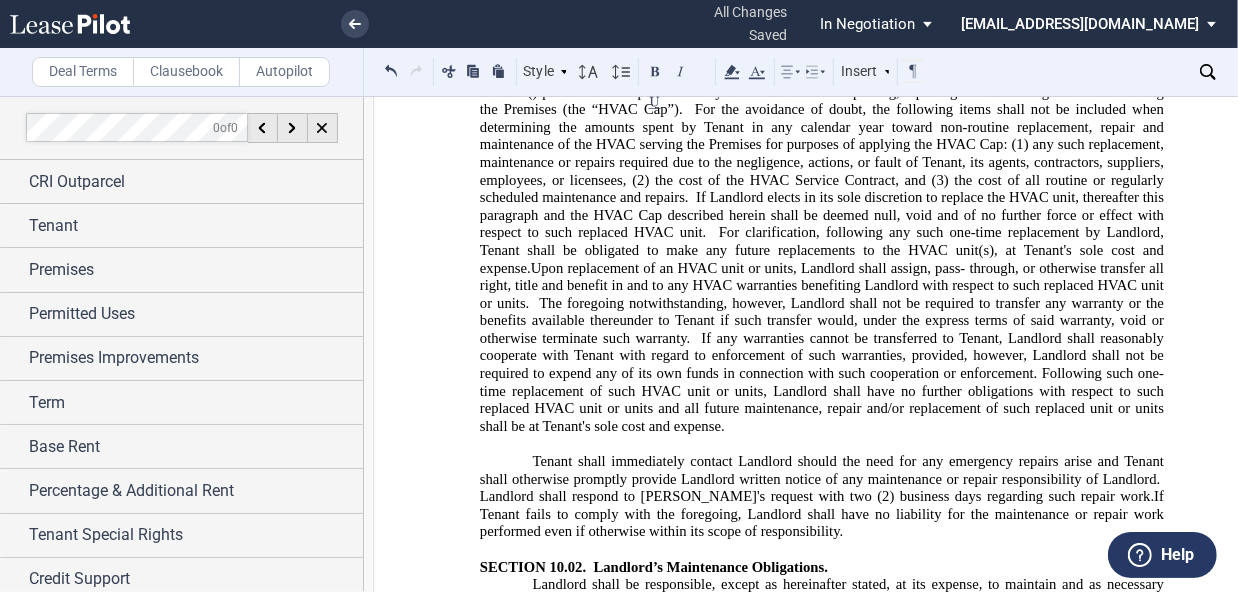 click on "and unless such expense, damage or injury is caused solely caused by the negligence of Landlord or its contractors or employees," 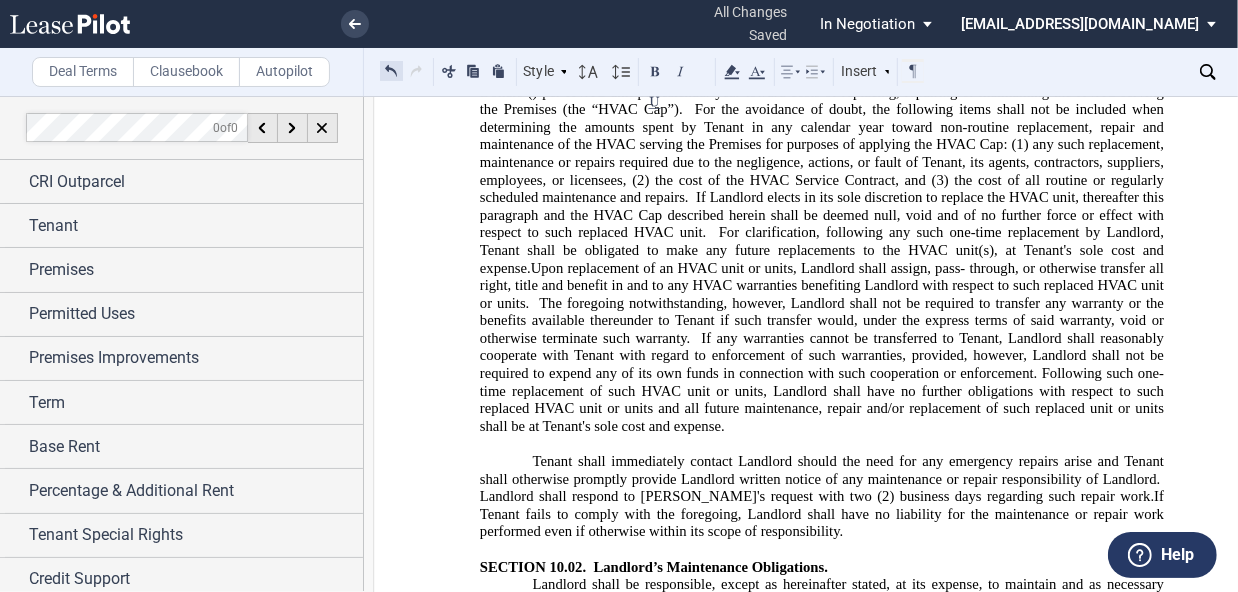 click at bounding box center (391, 71) 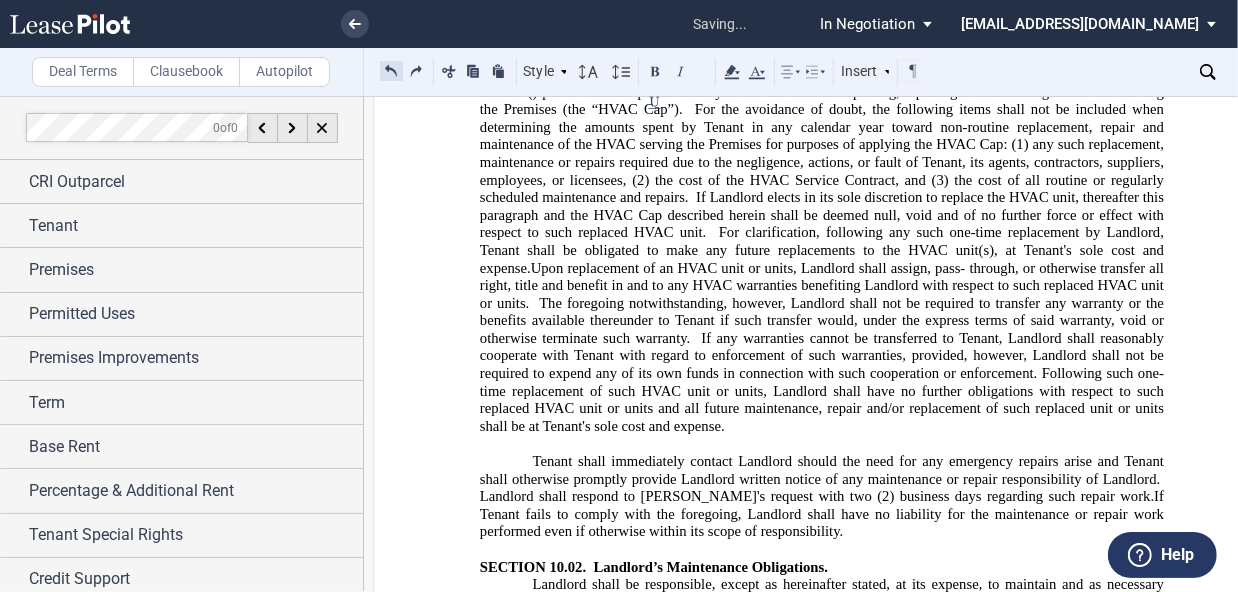 click at bounding box center [391, 71] 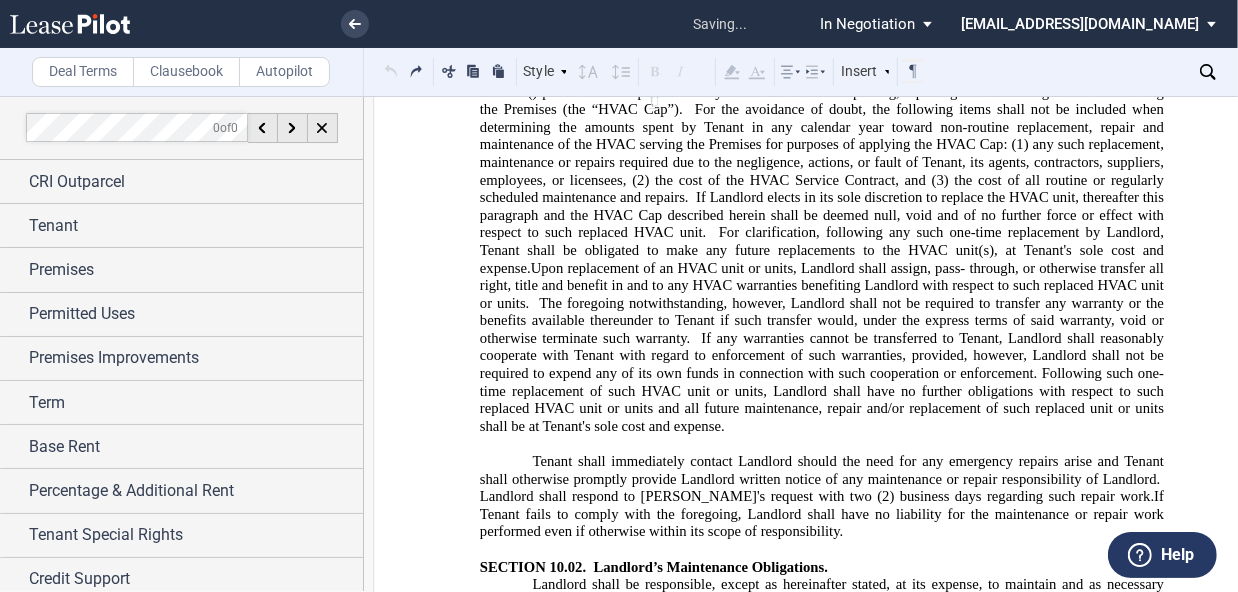click at bounding box center [391, 71] 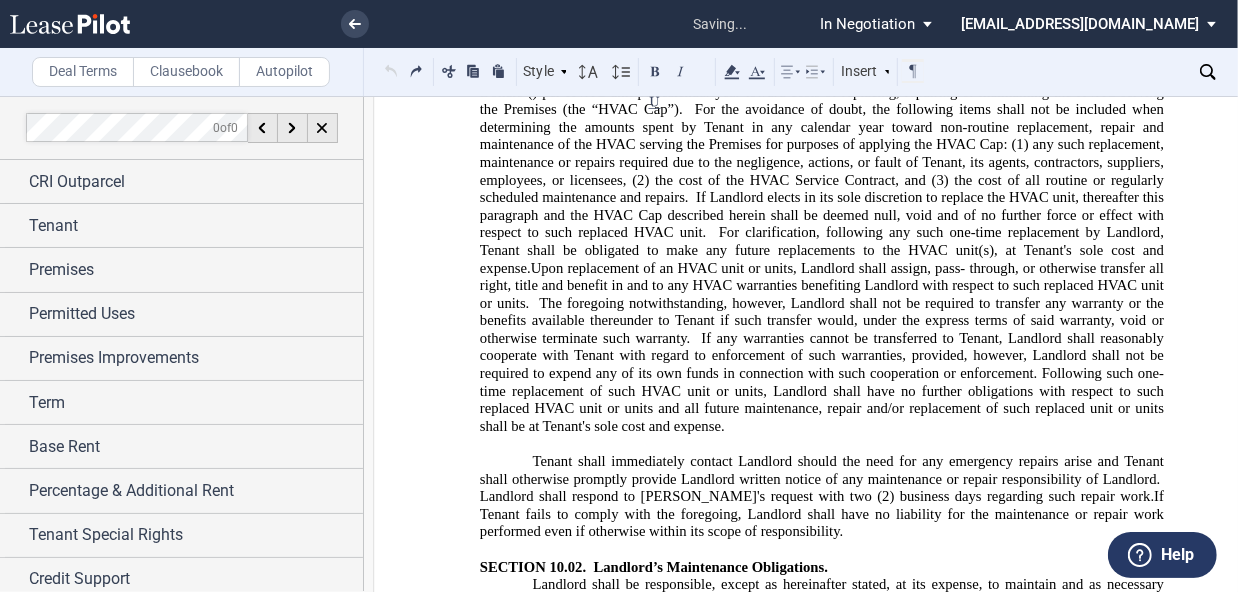 click on "Style
ARTICLE I
SECTION 1.01
(A) Subsection
(a) Subsection
(i) Subsection
Normal
Normal
8pt
9pt
10pt
10.5pt
11pt
12pt
14pt
16pt
Normal
1
1.15
1.5
2
3
No Color
Automatic
Align Left
Center
Align Right
Justify
Paragraph
First Line
Insert
List
ARTICLE I
SECTION 1.01
(A) Subsection
(a) Subsection
(i) Subsection
Normal
Select" at bounding box center [653, 72] 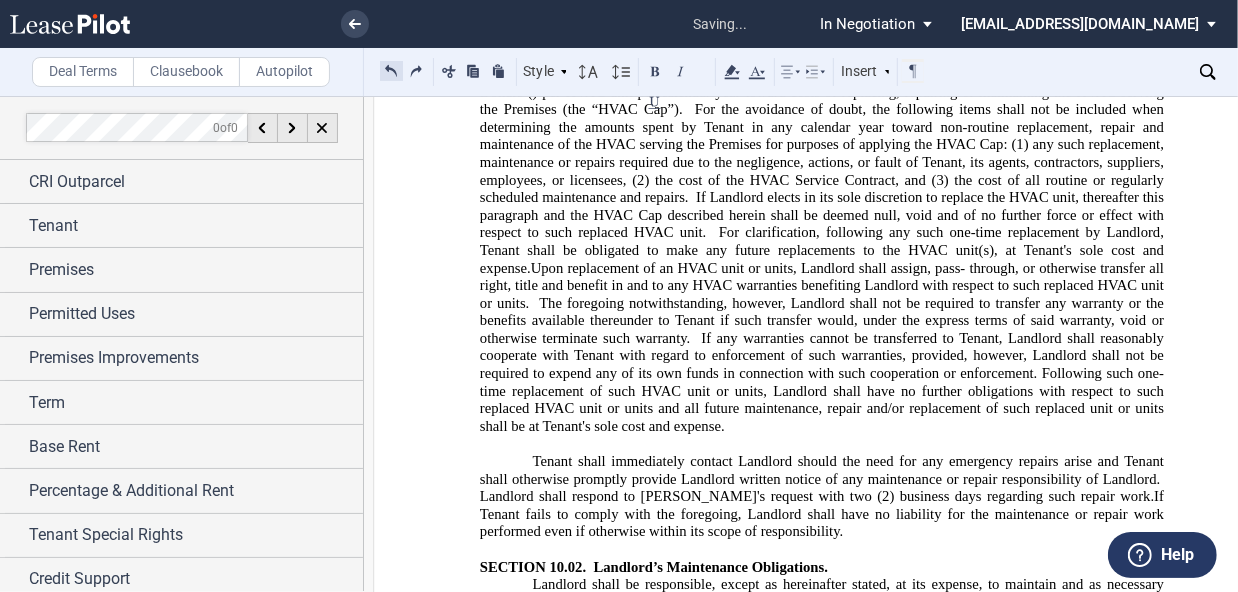 click at bounding box center [391, 71] 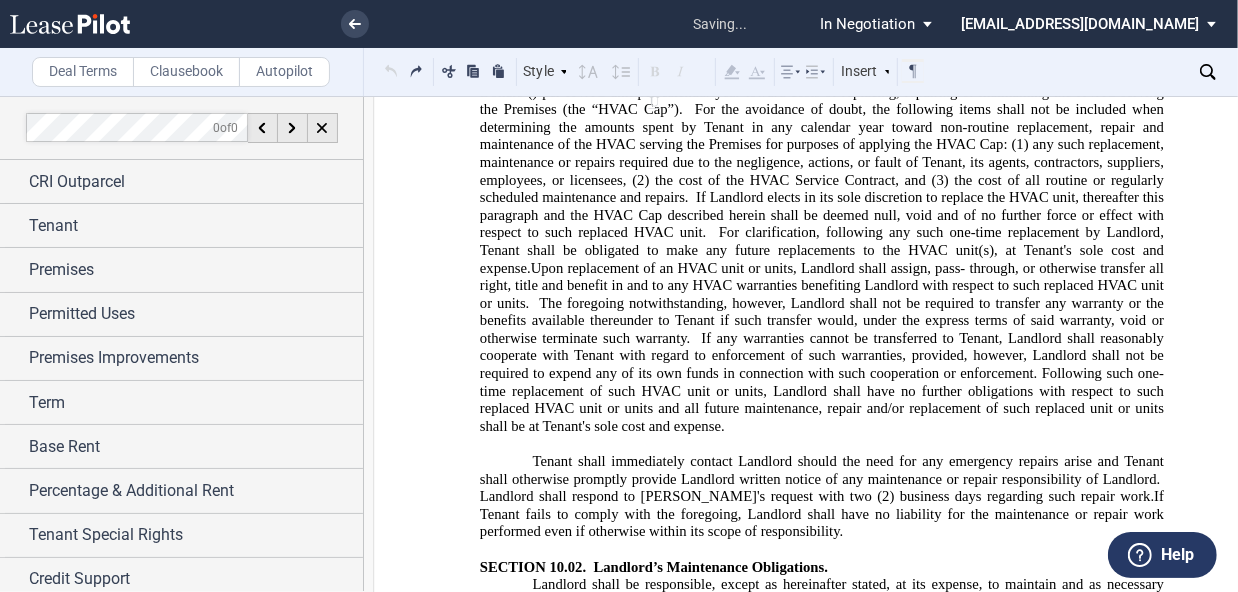 click on "Style
ARTICLE I
SECTION 1.01
(A) Subsection
(a) Subsection
(i) Subsection
Normal
Normal
8pt
9pt
10pt
10.5pt
11pt
12pt
14pt
16pt
Normal
1
1.15
1.5
2
3
No Color
Automatic
Align Left
Center
Align Right
Justify
Paragraph
First Line
Insert
List
ARTICLE I
SECTION 1.01
(A) Subsection
(a) Subsection
(i) Subsection
Normal
Select" at bounding box center [653, 72] 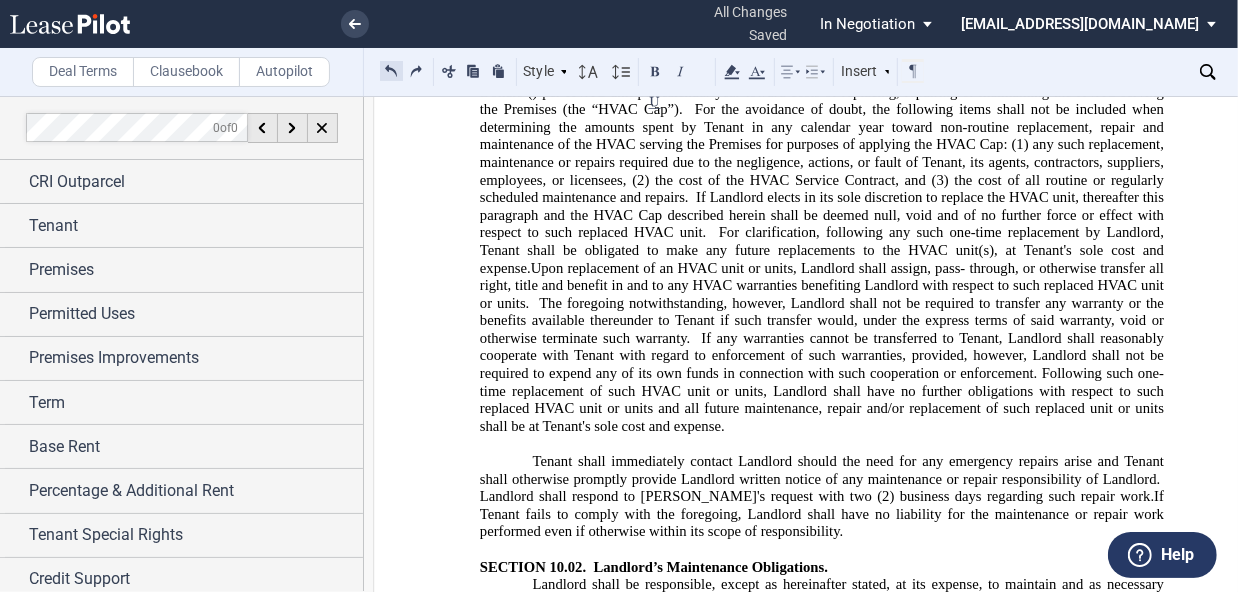 click at bounding box center [391, 71] 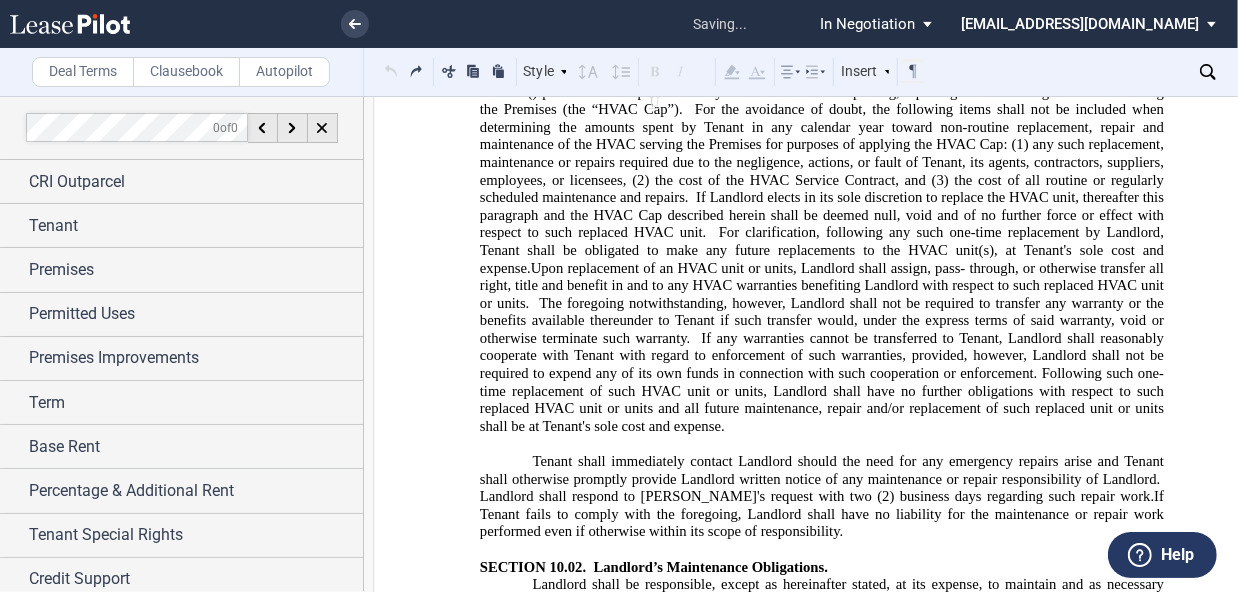 click on "Style
ARTICLE I
SECTION 1.01
(A) Subsection
(a) Subsection
(i) Subsection
Normal
Normal
8pt
9pt
10pt
10.5pt
11pt
12pt
14pt
16pt
Normal
1
1.15
1.5
2
3
No Color
Automatic
Align Left
Center
Align Right
Justify
Paragraph
First Line
Insert
List
ARTICLE I
SECTION 1.01
(A) Subsection
(a) Subsection
(i) Subsection
Normal
Select" at bounding box center [653, 72] 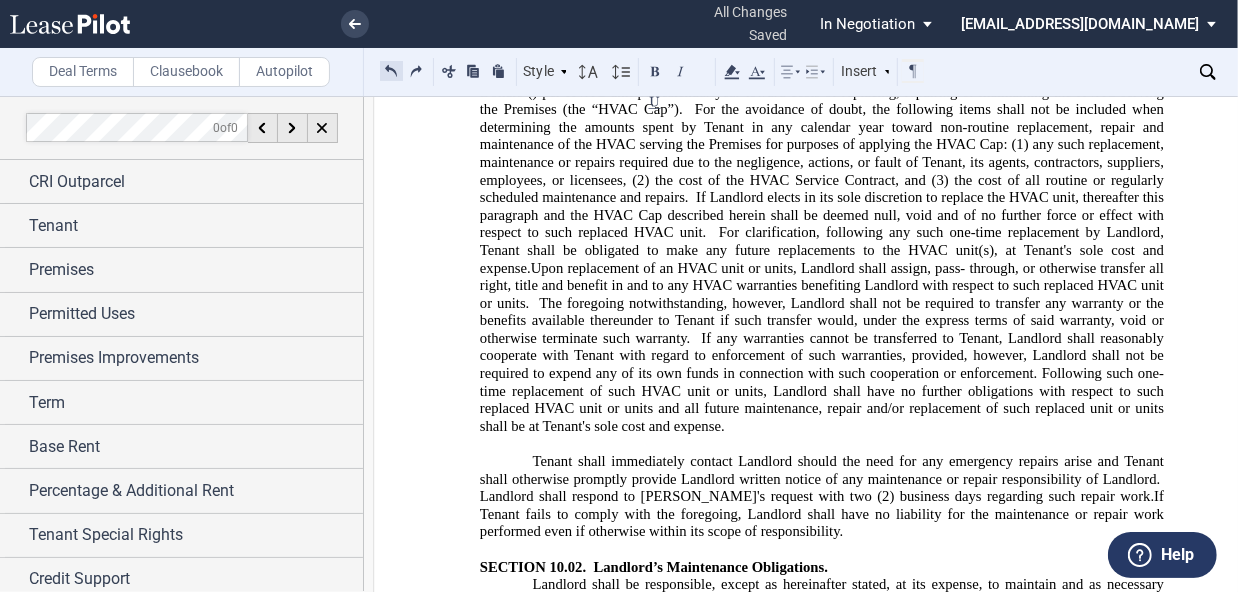 click at bounding box center (391, 71) 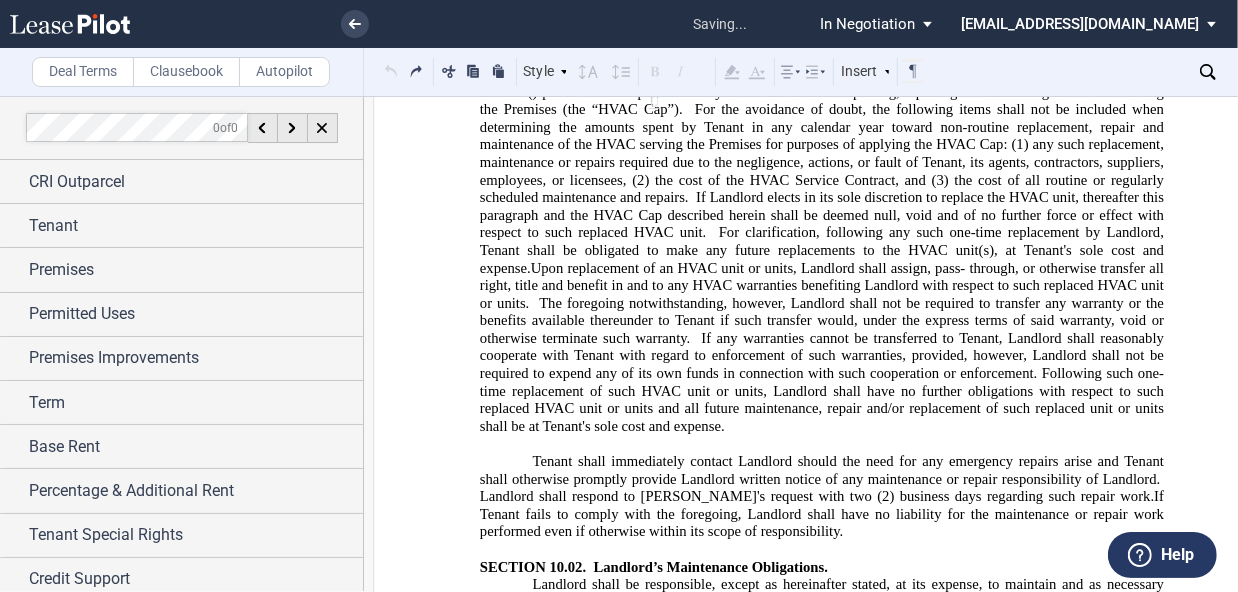 click on "Style
ARTICLE I
SECTION 1.01
(A) Subsection
(a) Subsection
(i) Subsection
Normal
Normal
8pt
9pt
10pt
10.5pt
11pt
12pt
14pt
16pt
Normal
1
1.15
1.5
2
3
No Color
Automatic
Align Left
Center
Align Right
Justify
Paragraph
First Line
Insert
List
ARTICLE I
SECTION 1.01
(A) Subsection
(a) Subsection
(i) Subsection
Normal
Select" at bounding box center (653, 72) 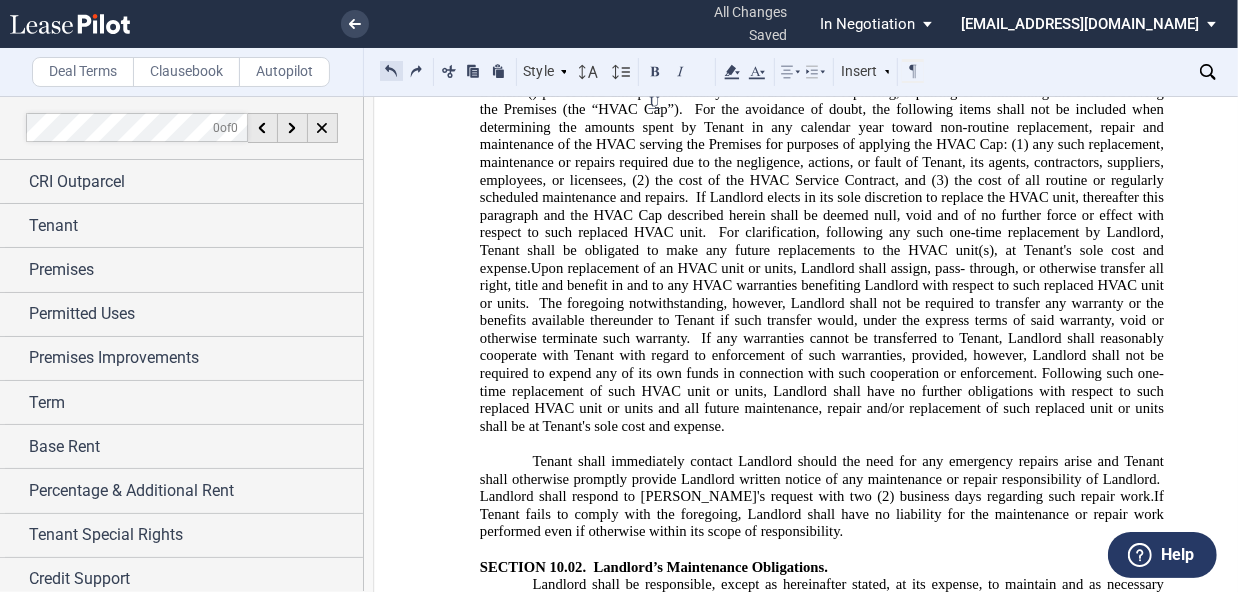 click at bounding box center [391, 71] 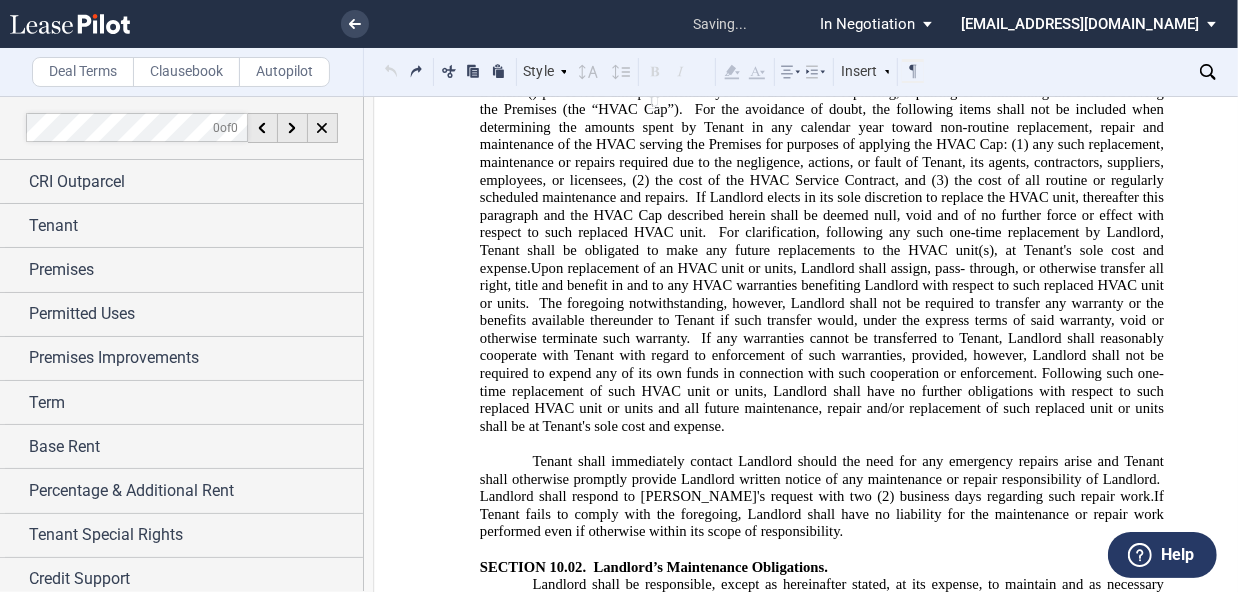 click on "Style
ARTICLE I
SECTION 1.01
(A) Subsection
(a) Subsection
(i) Subsection
Normal
Normal
8pt
9pt
10pt
10.5pt
11pt
12pt
14pt
16pt
Normal
1
1.15
1.5
2
3
No Color
Automatic
Align Left
Center
Align Right
Justify
Paragraph
First Line
Insert
List
ARTICLE I
SECTION 1.01
(A) Subsection
(a) Subsection
(i) Subsection
Normal
Select" at bounding box center (653, 72) 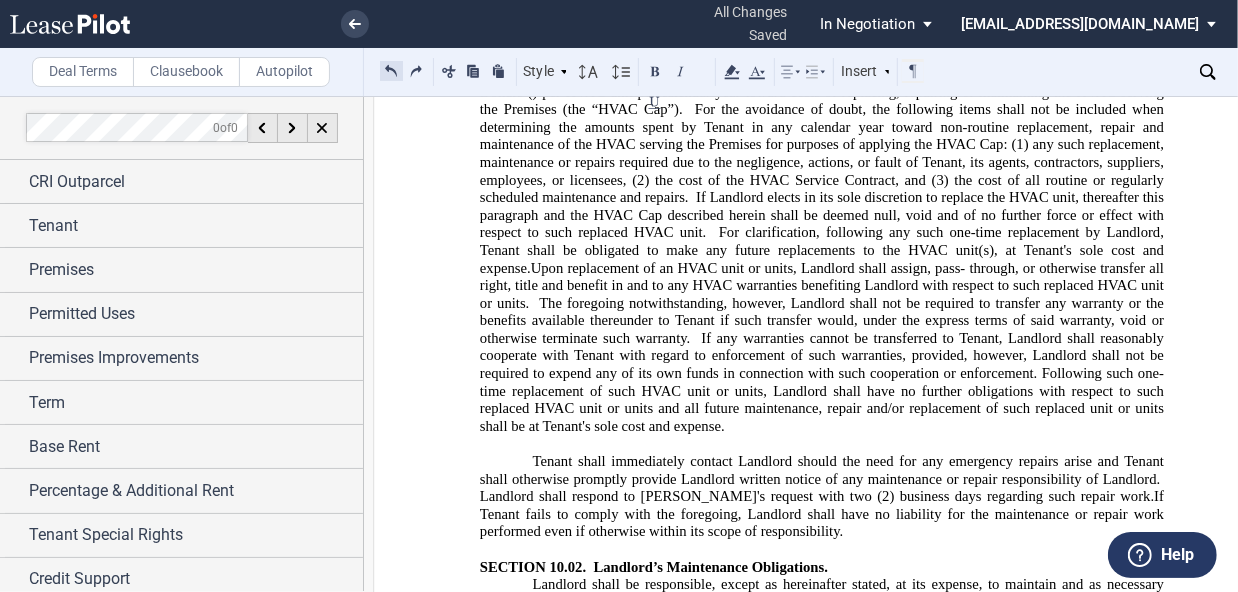 click at bounding box center (391, 71) 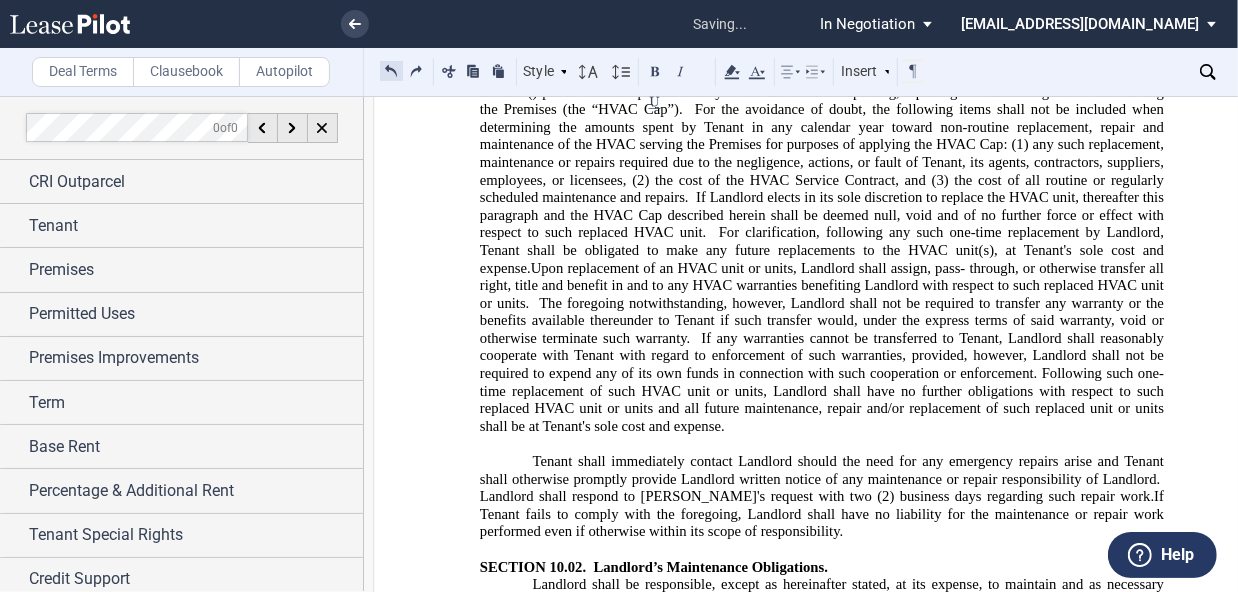 click at bounding box center [391, 71] 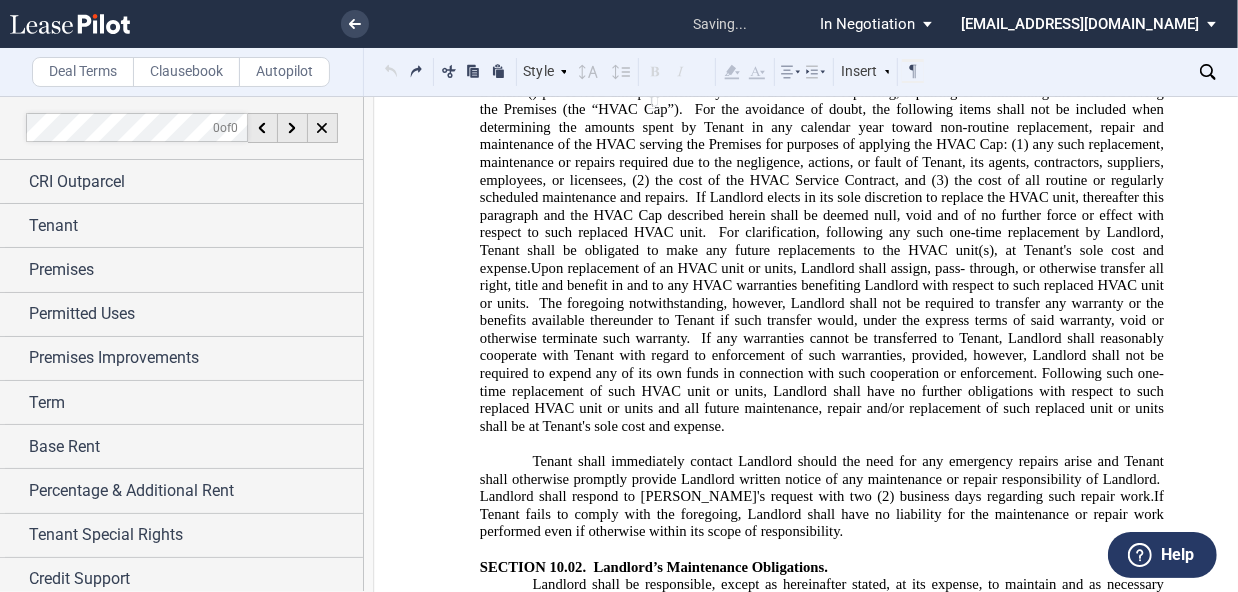 click at bounding box center (391, 71) 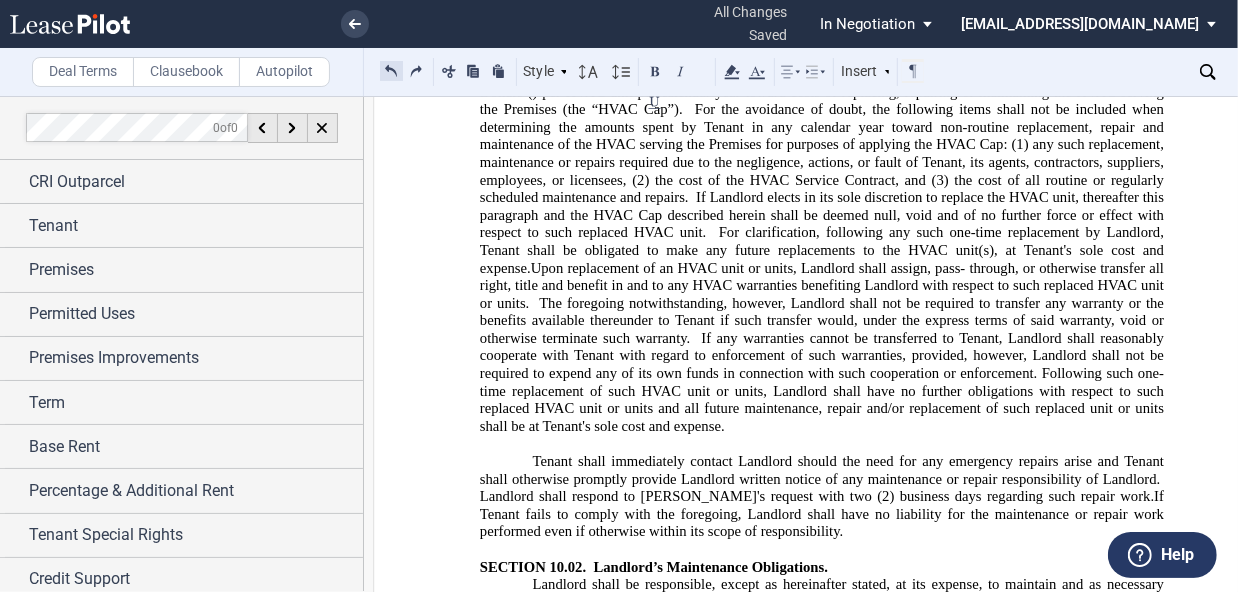 click at bounding box center [391, 71] 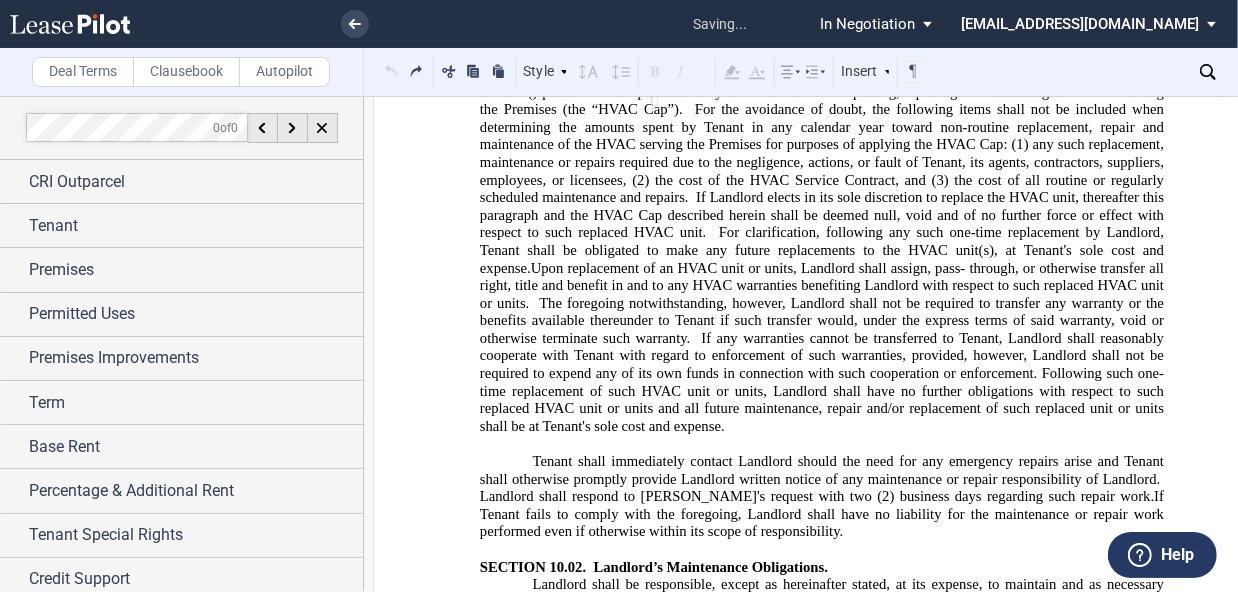 click on "Style
ARTICLE I
SECTION 1.01
(A) Subsection
(a) Subsection
(i) Subsection
Normal
Normal
8pt
9pt
10pt
10.5pt
11pt
12pt
14pt
16pt
Normal
1
1.15
1.5
2
3
No Color
Automatic
Align Left
Center
Align Right
Justify
Paragraph
First Line
Insert
List
ARTICLE I
SECTION 1.01
(A) Subsection
(a) Subsection
(i) Subsection
Normal
Select" at bounding box center (653, 72) 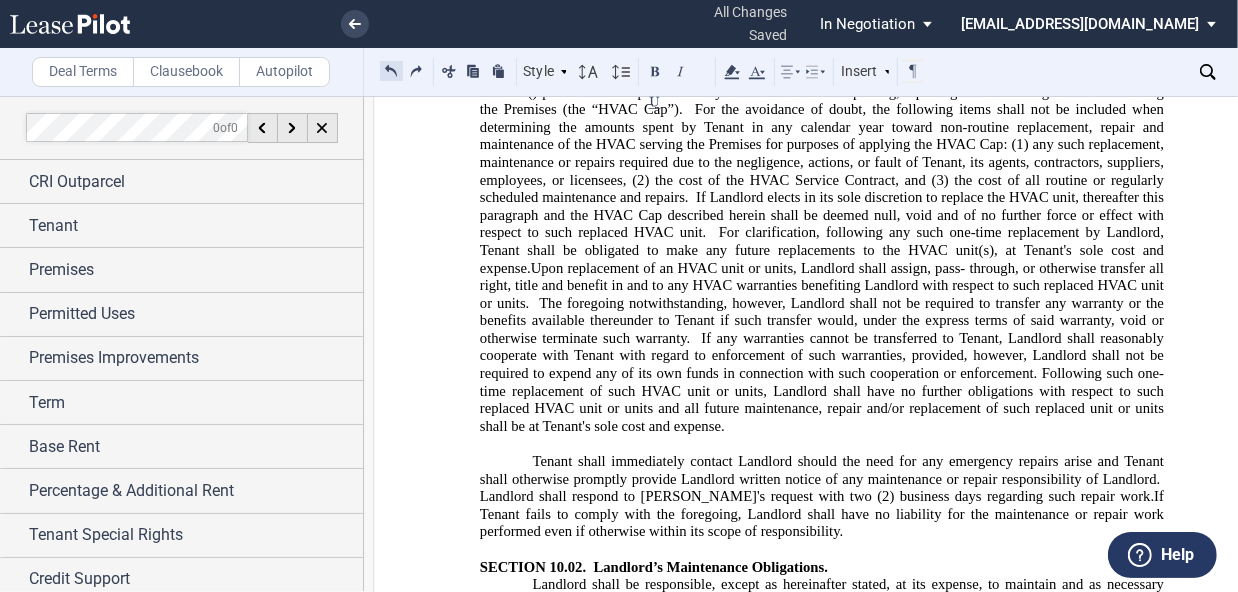click at bounding box center (391, 71) 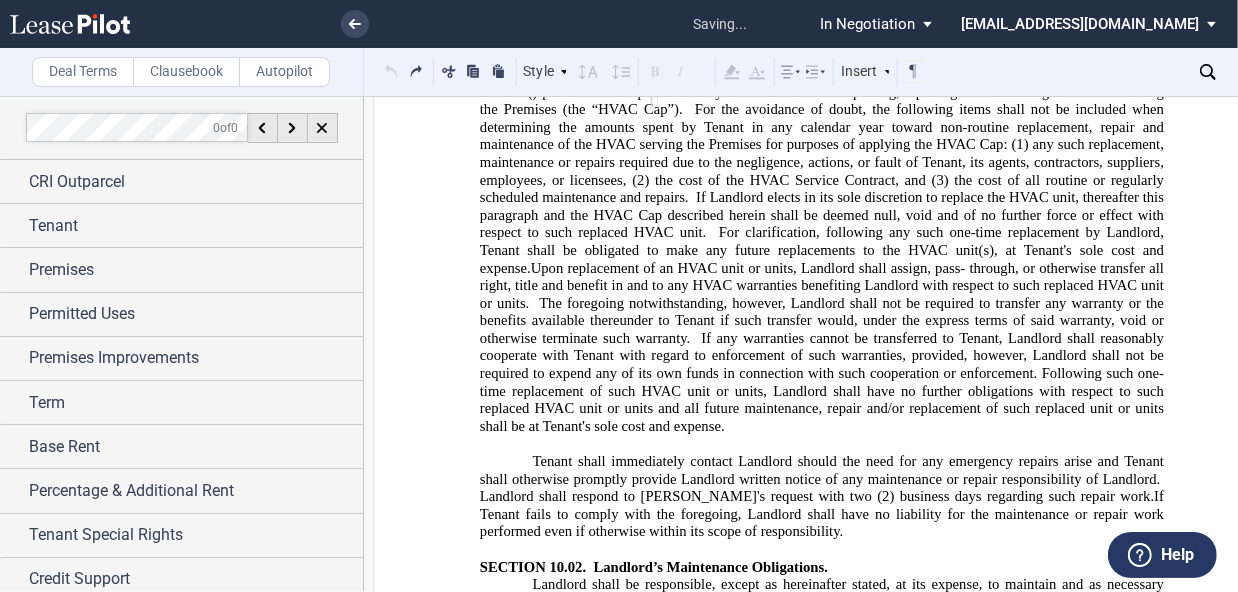 click at bounding box center (391, 71) 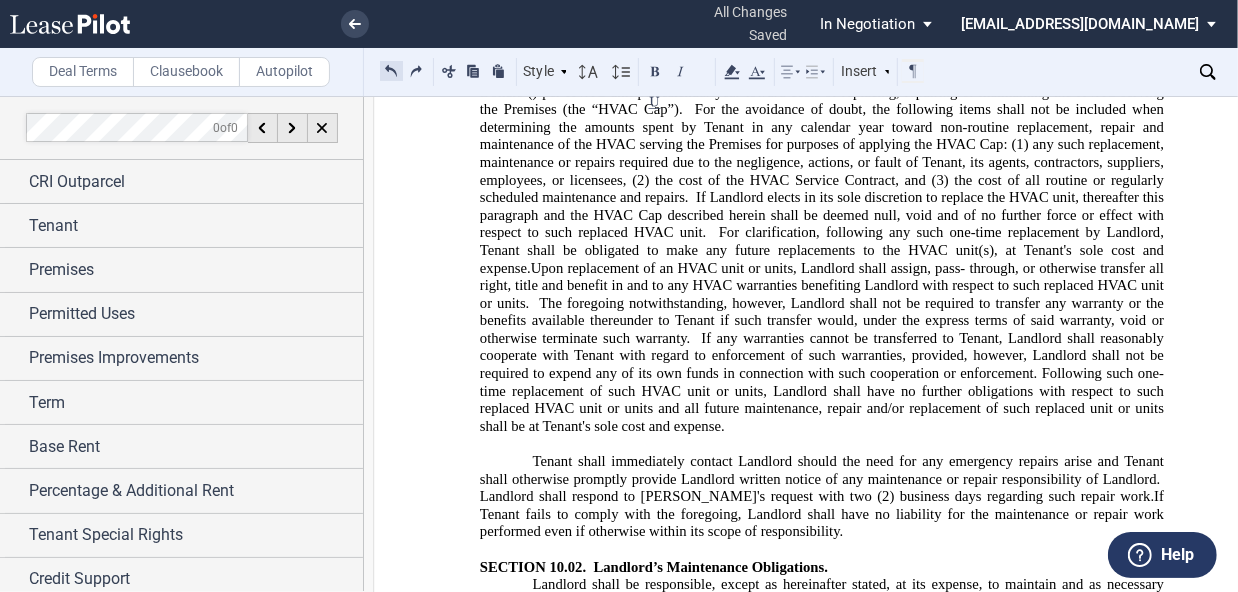 click at bounding box center [391, 71] 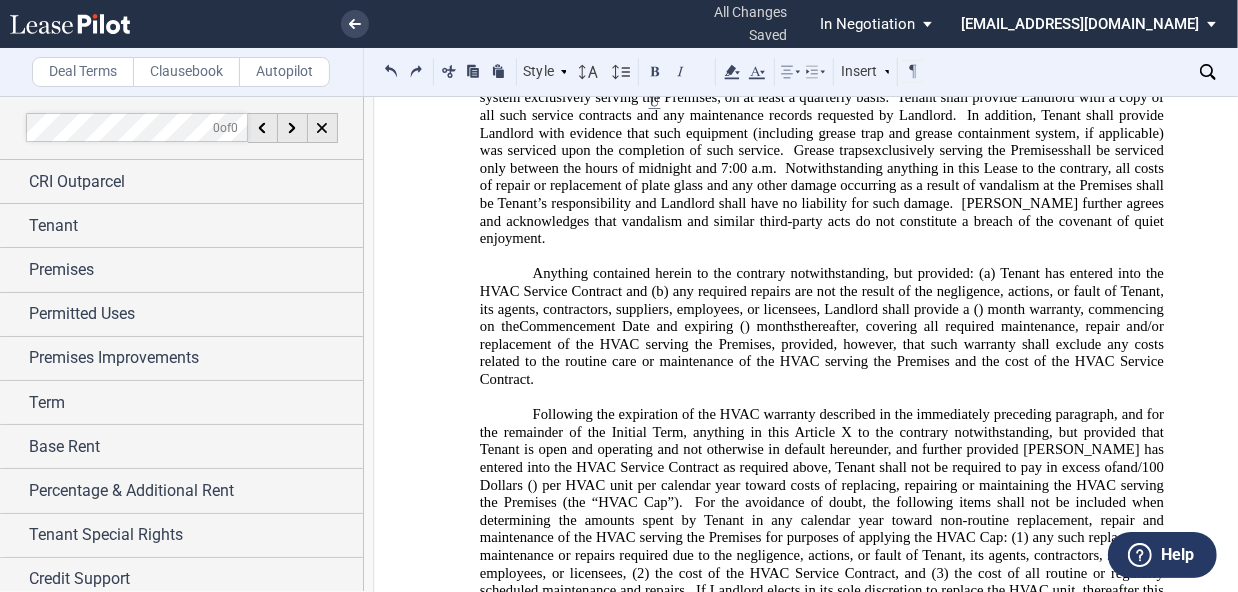 scroll, scrollTop: 15520, scrollLeft: 0, axis: vertical 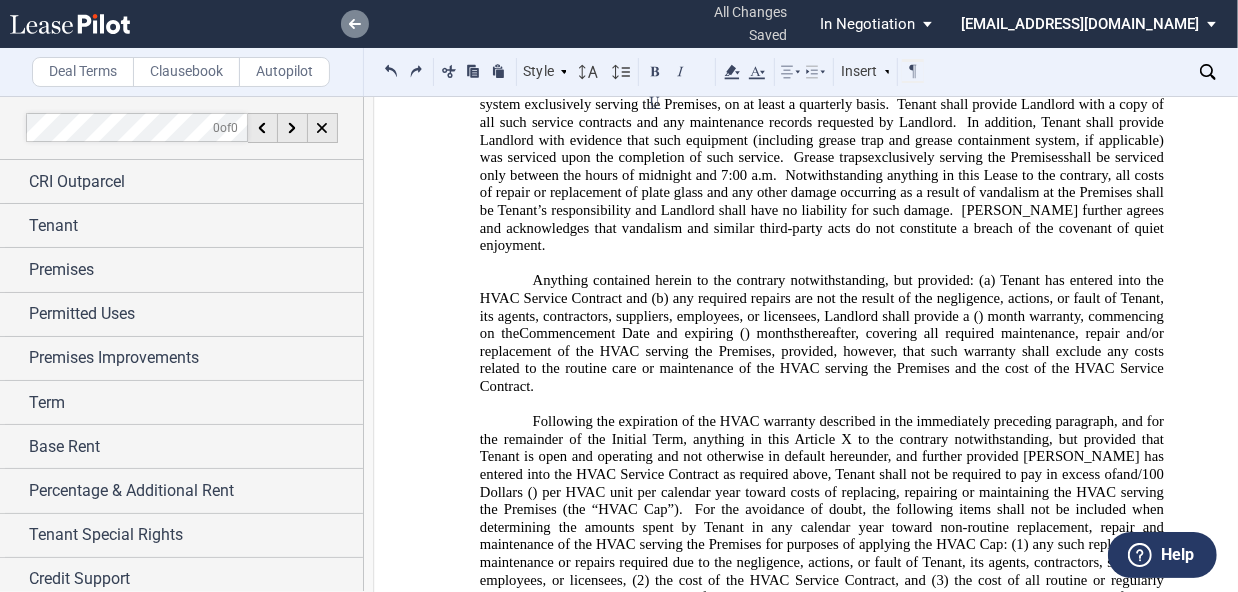 click at bounding box center [355, 24] 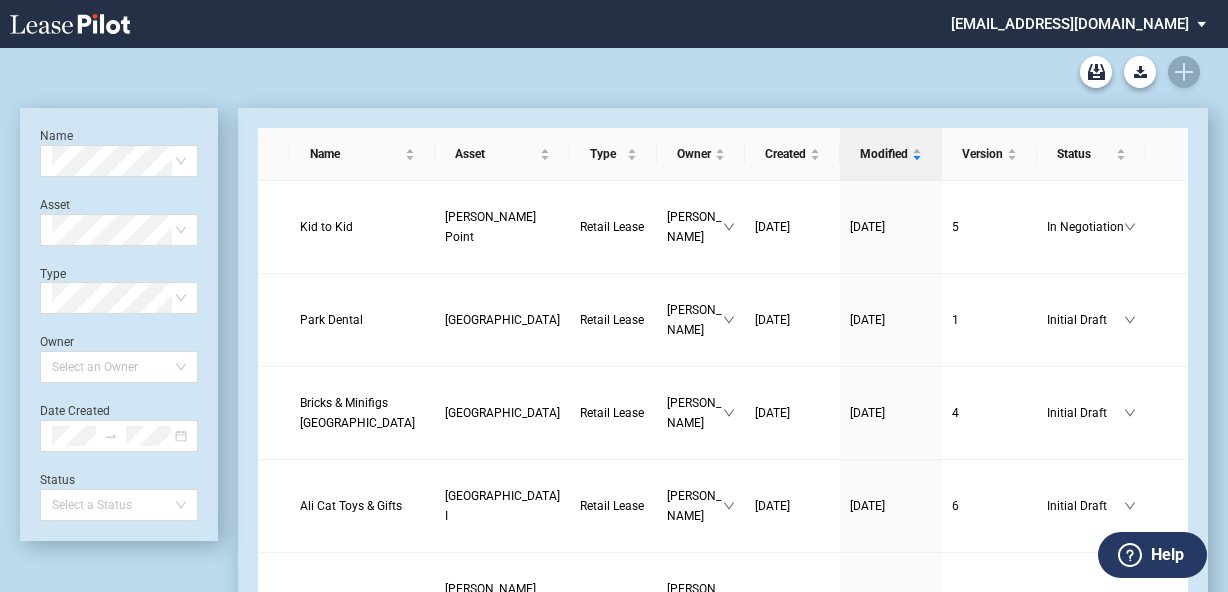 scroll, scrollTop: 0, scrollLeft: 0, axis: both 